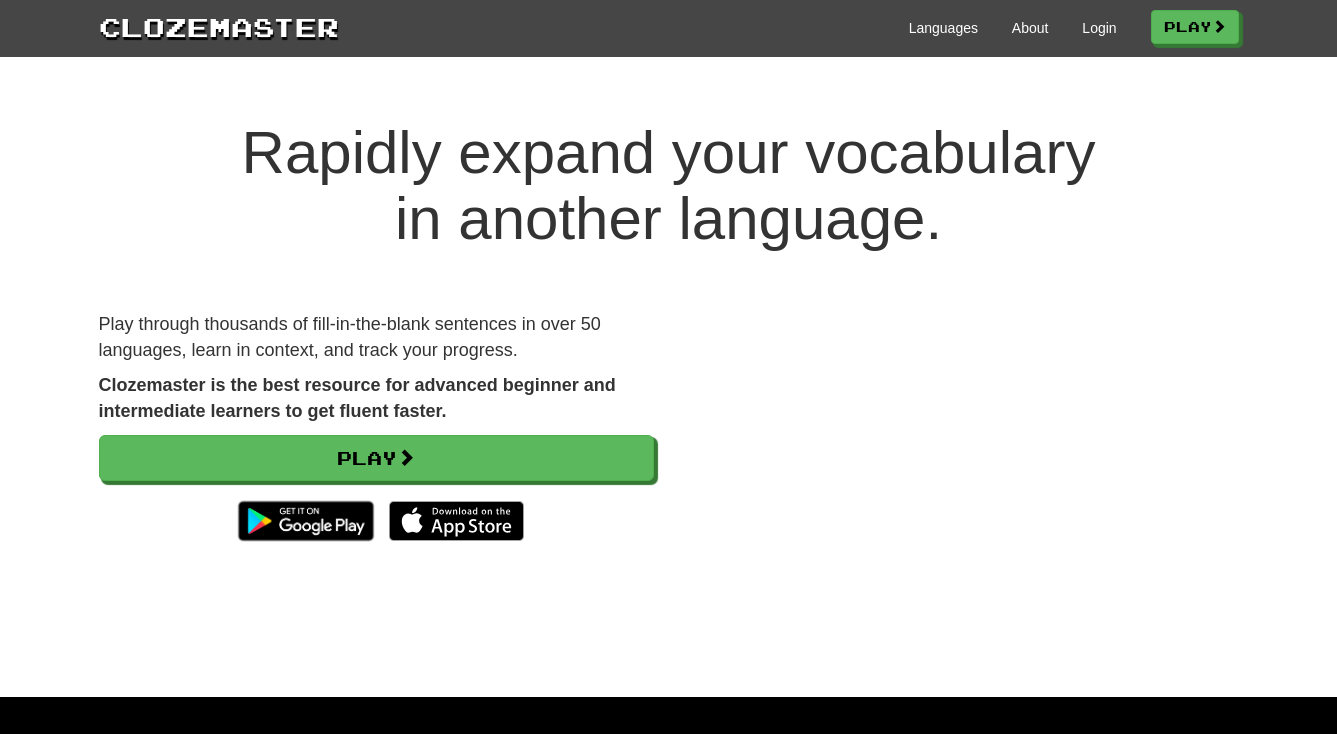 scroll, scrollTop: 0, scrollLeft: 0, axis: both 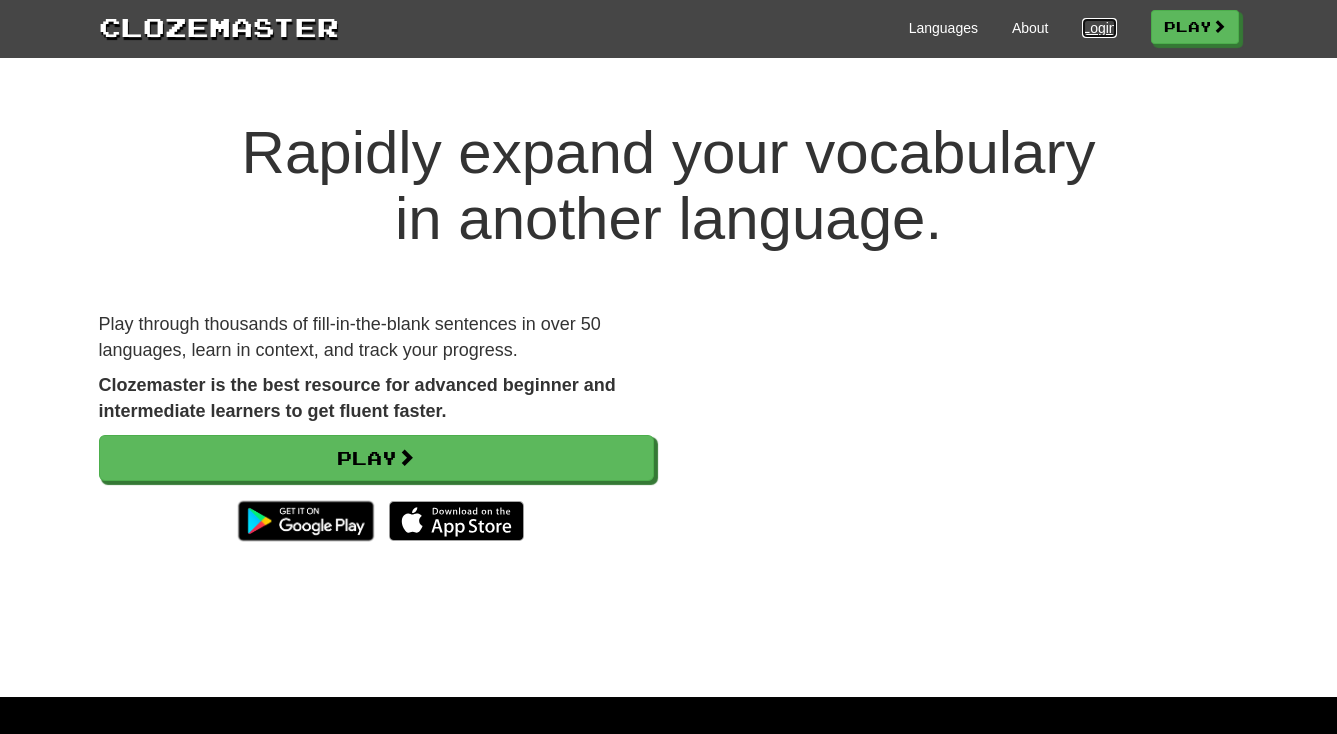 click on "Login" at bounding box center (1099, 28) 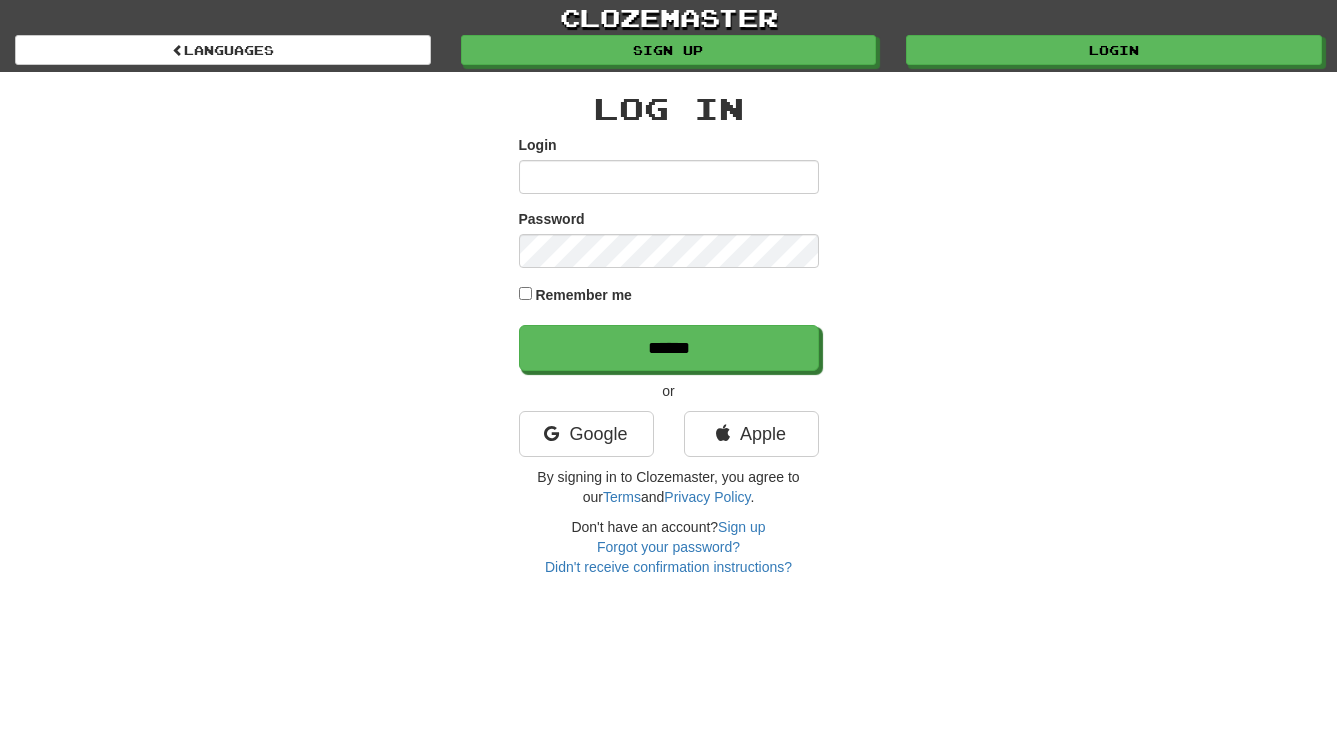scroll, scrollTop: 0, scrollLeft: 0, axis: both 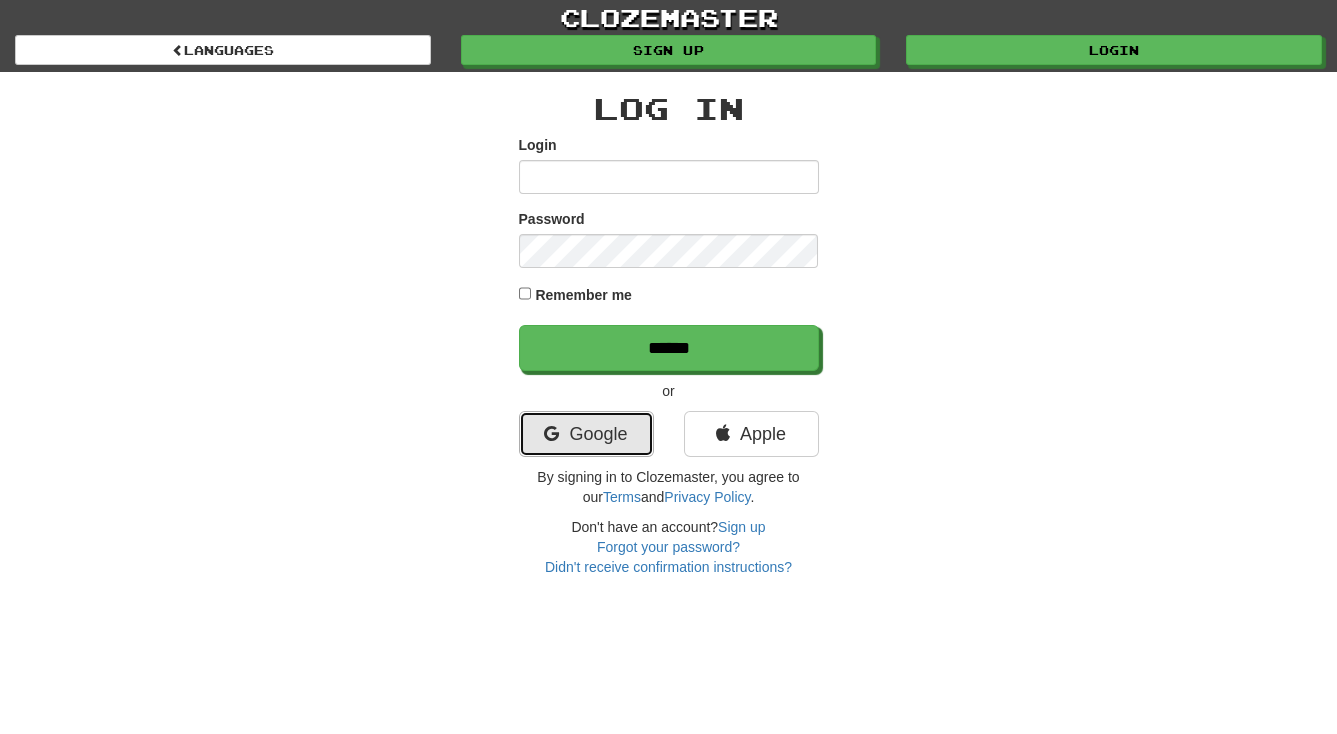 click on "Google" at bounding box center [586, 434] 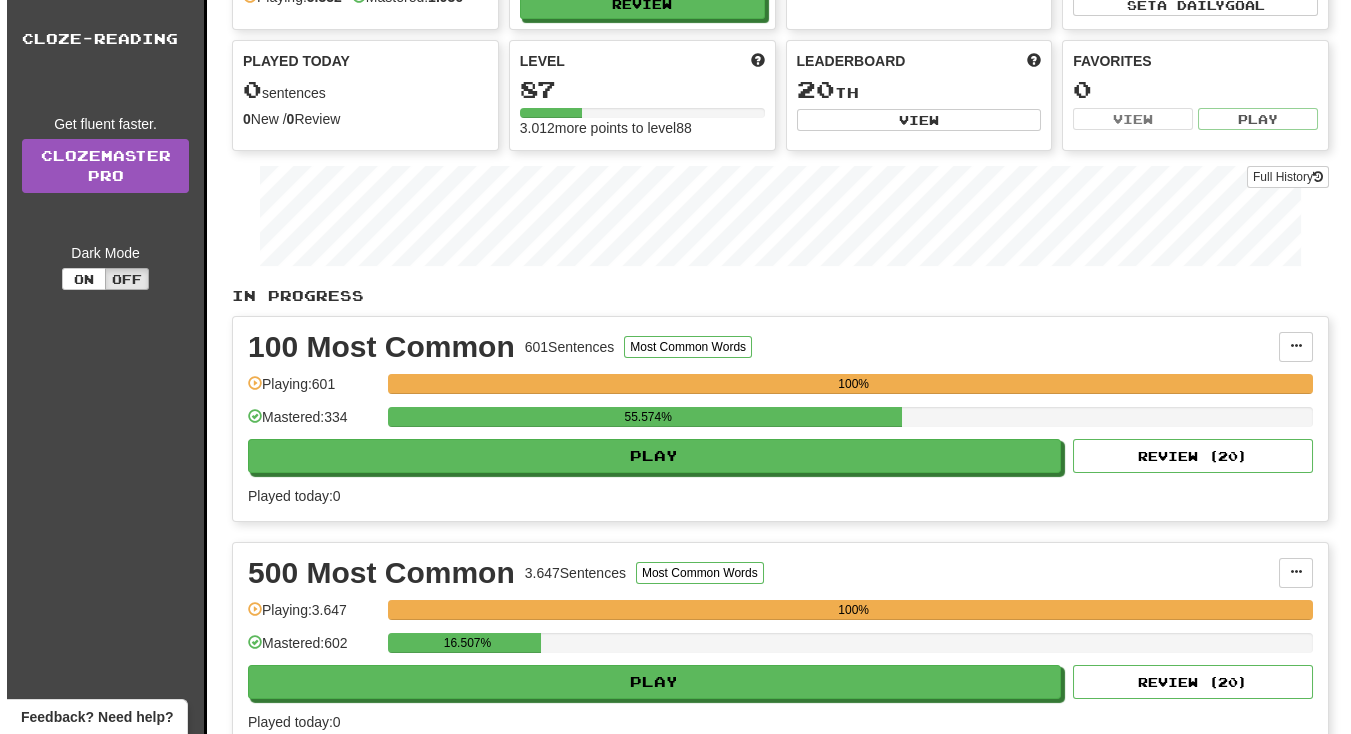 scroll, scrollTop: 181, scrollLeft: 0, axis: vertical 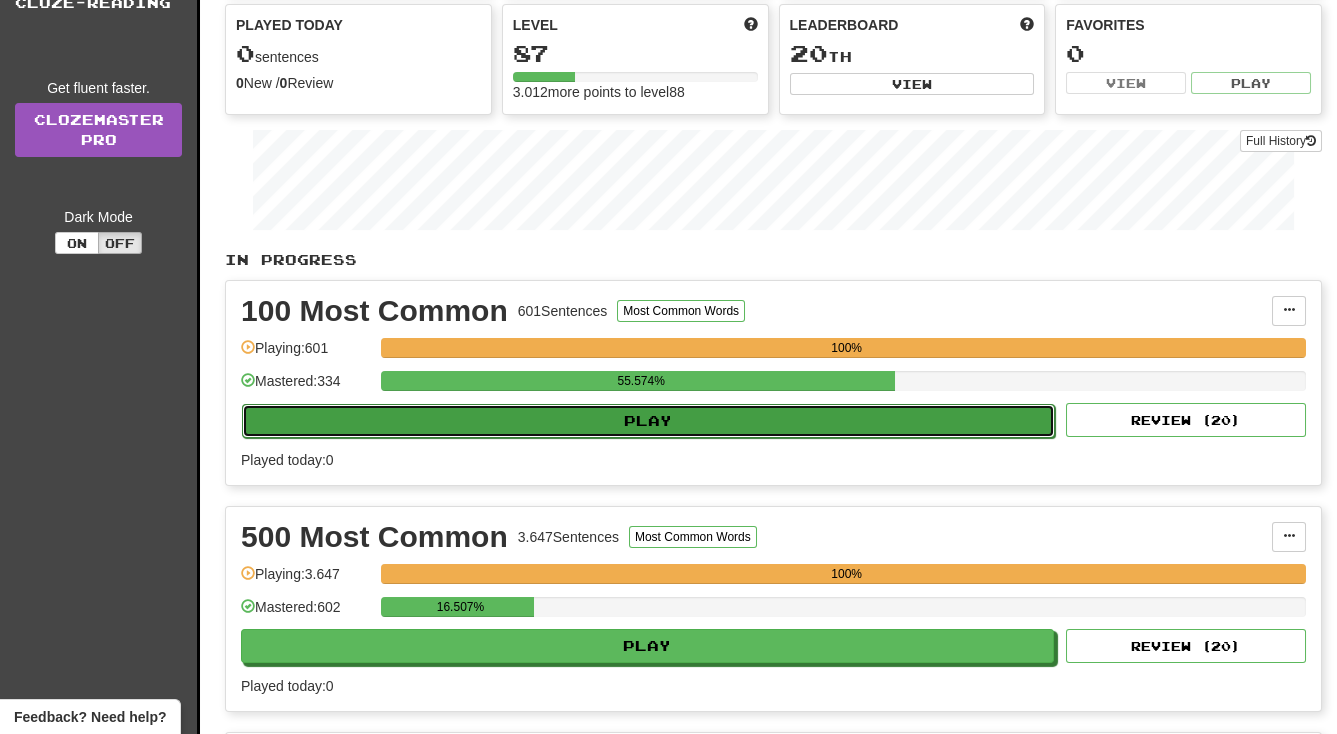 click on "Play" at bounding box center (648, 421) 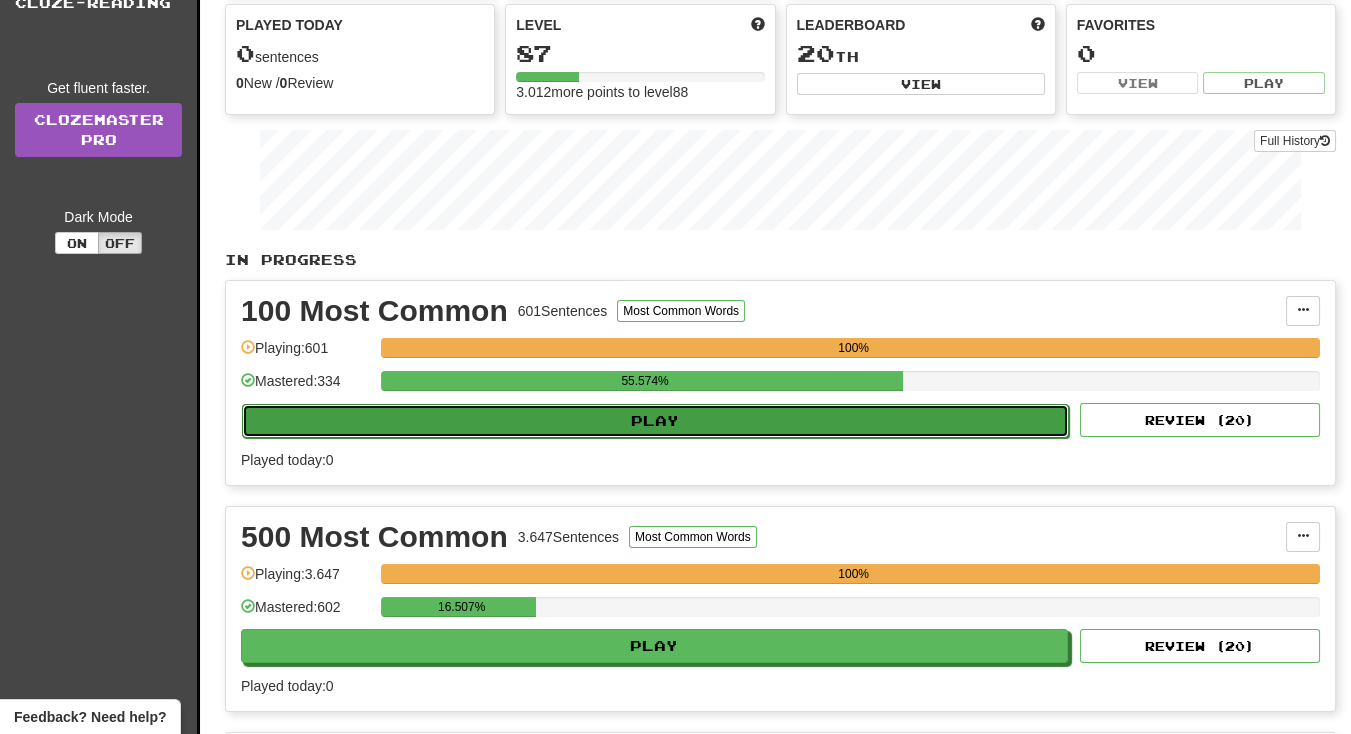 select on "**" 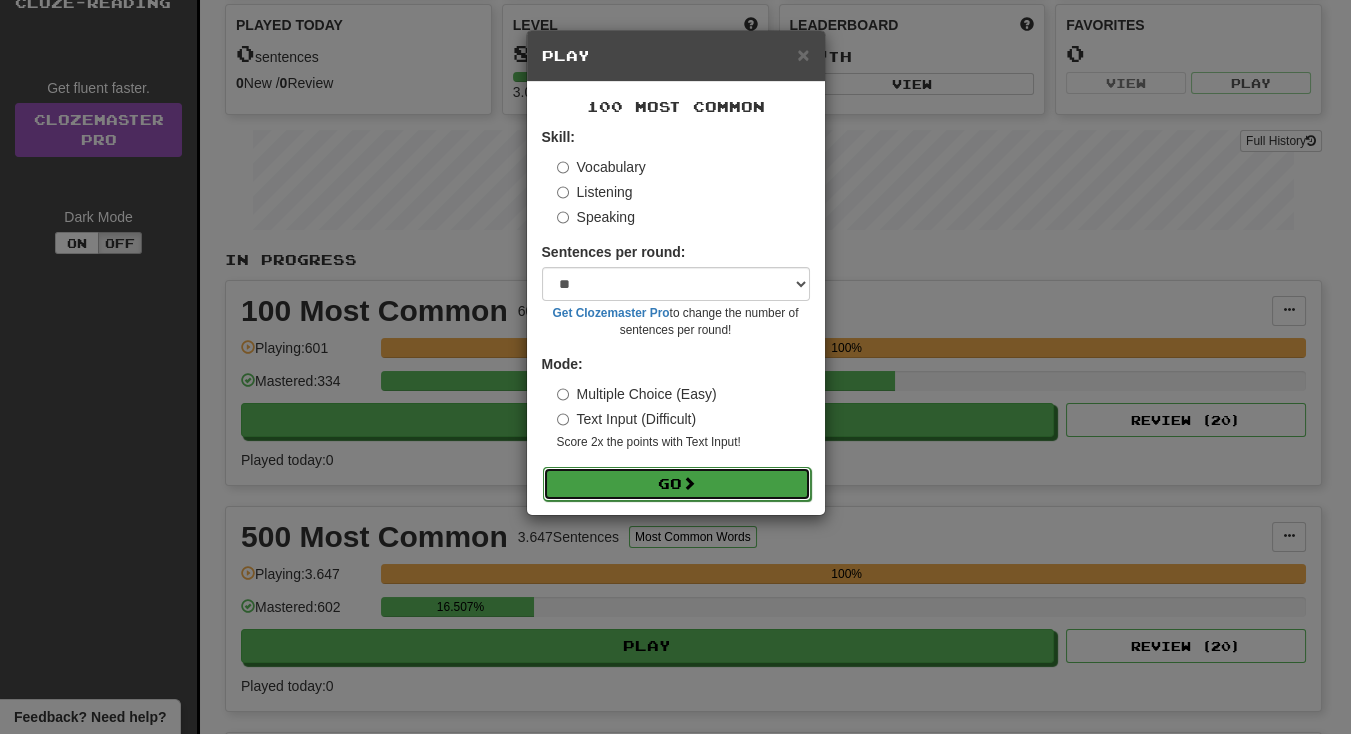 click on "Go" at bounding box center [677, 484] 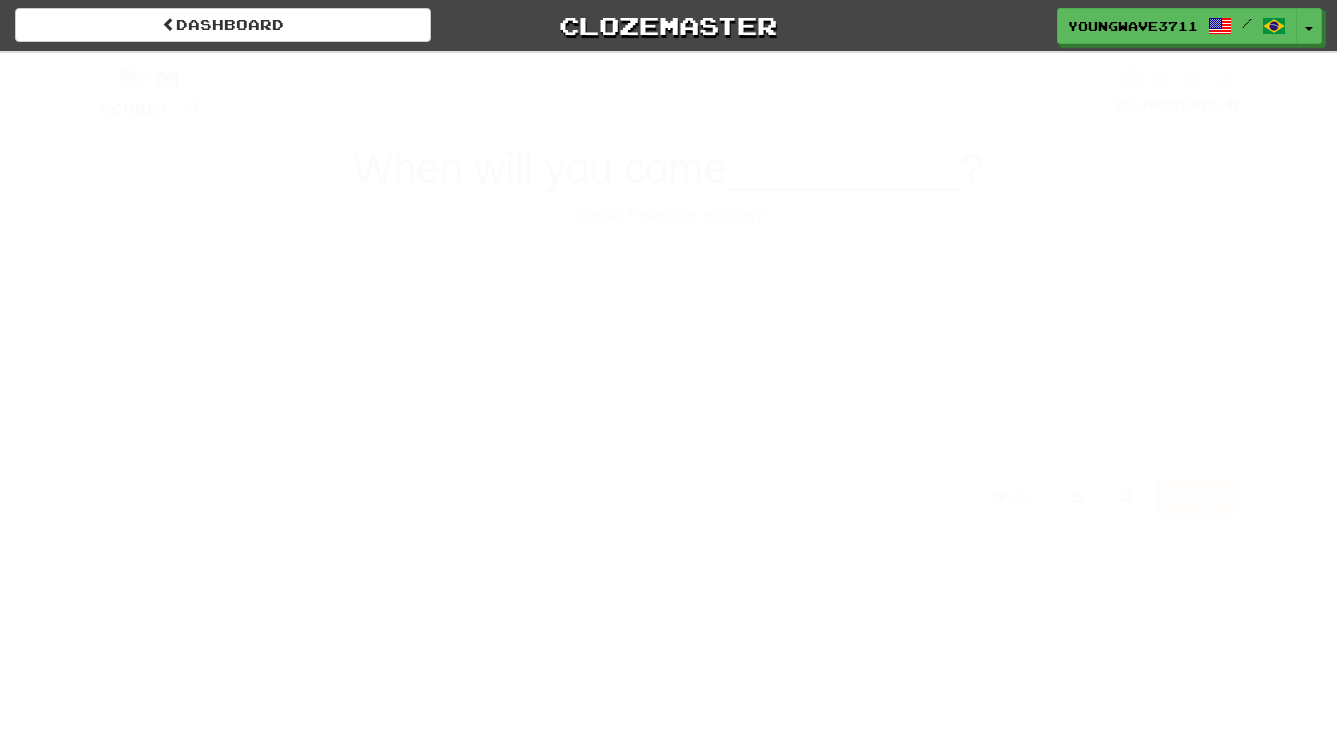 scroll, scrollTop: 0, scrollLeft: 0, axis: both 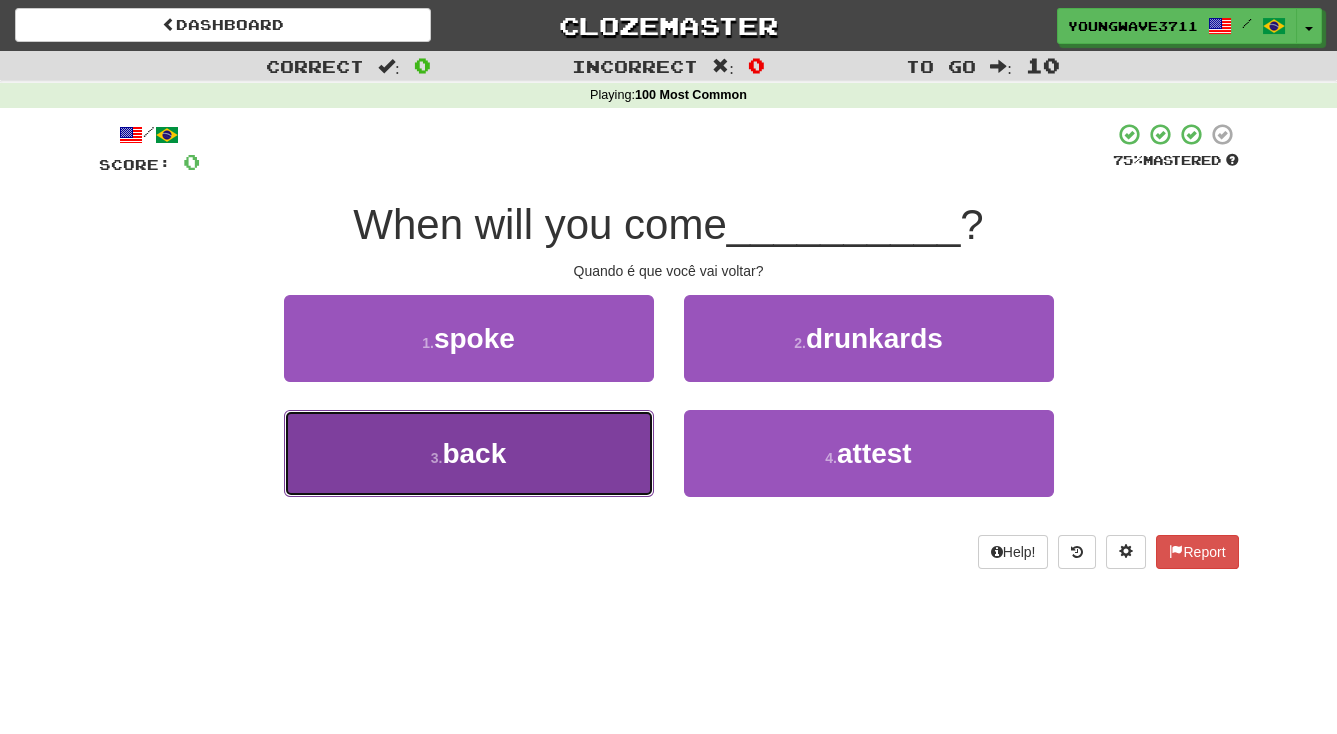 click on "3 .  back" at bounding box center (469, 453) 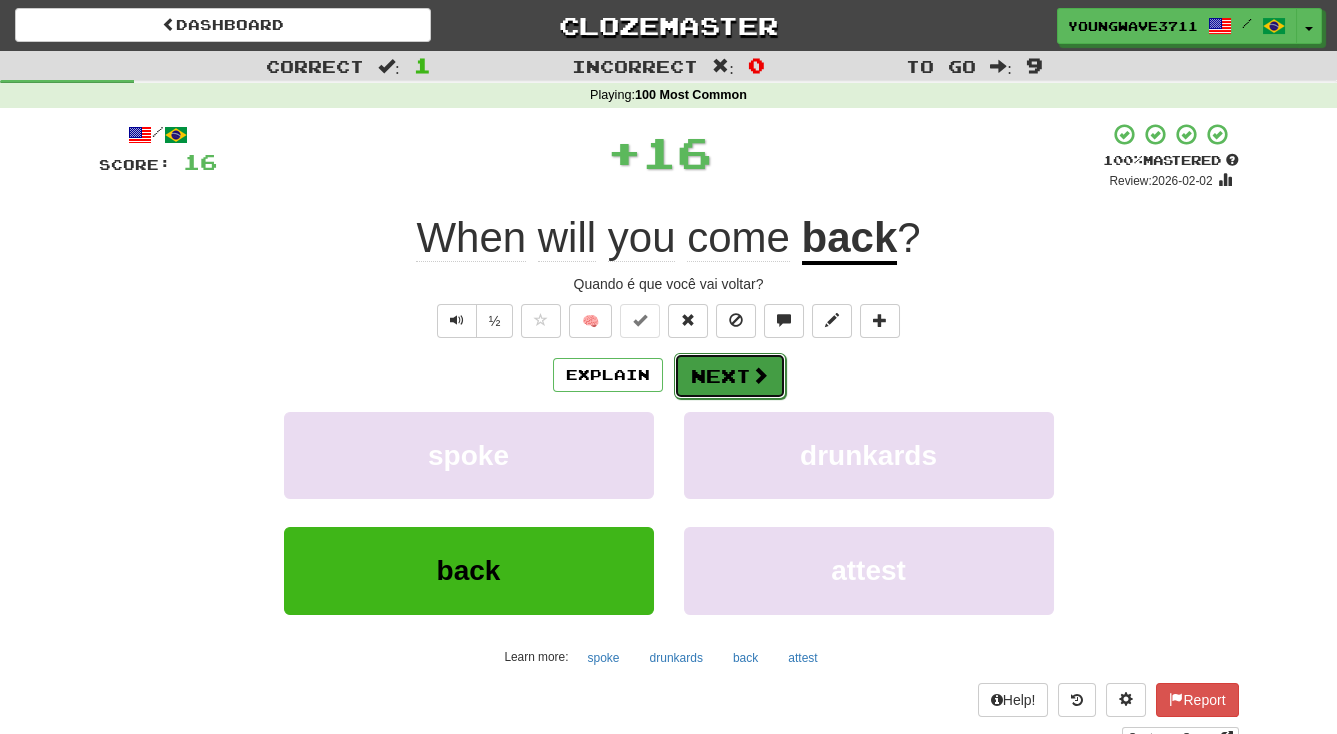 click on "Next" at bounding box center (730, 376) 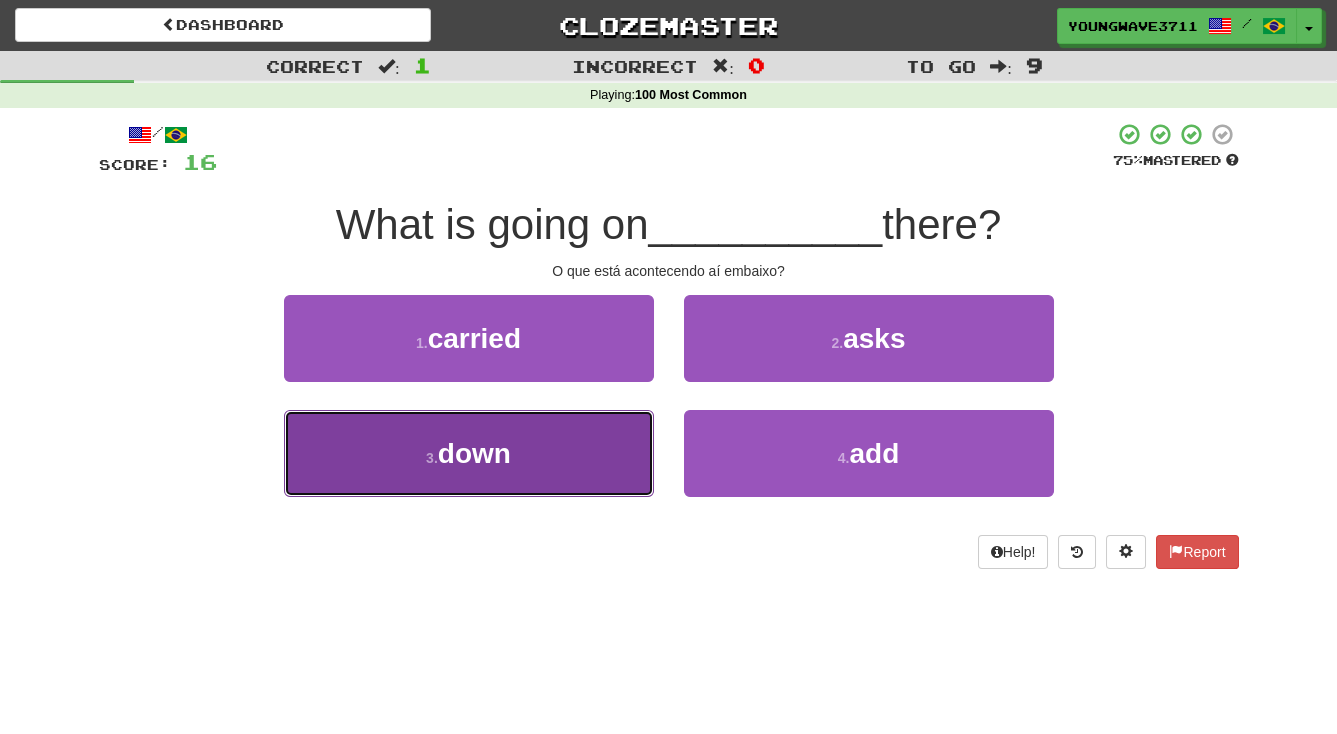 click on "3 .  down" at bounding box center (469, 453) 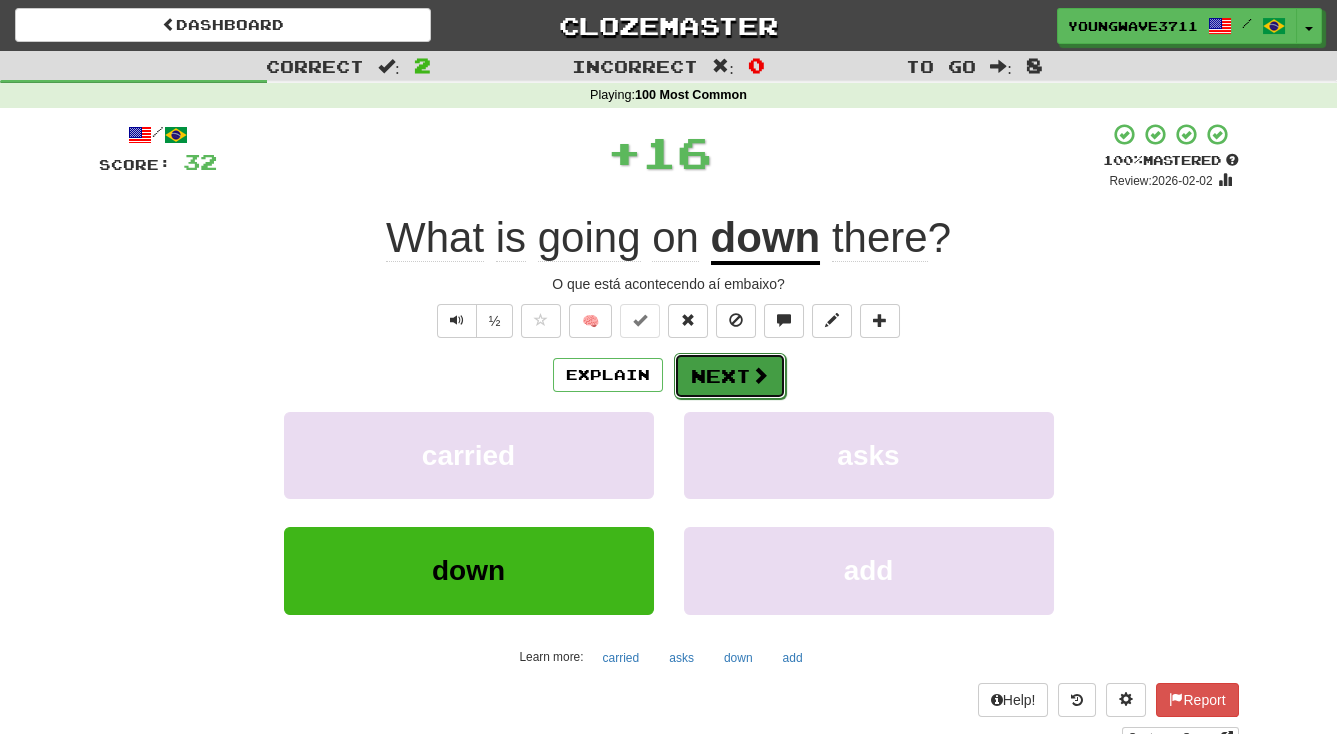 click on "Next" at bounding box center [730, 376] 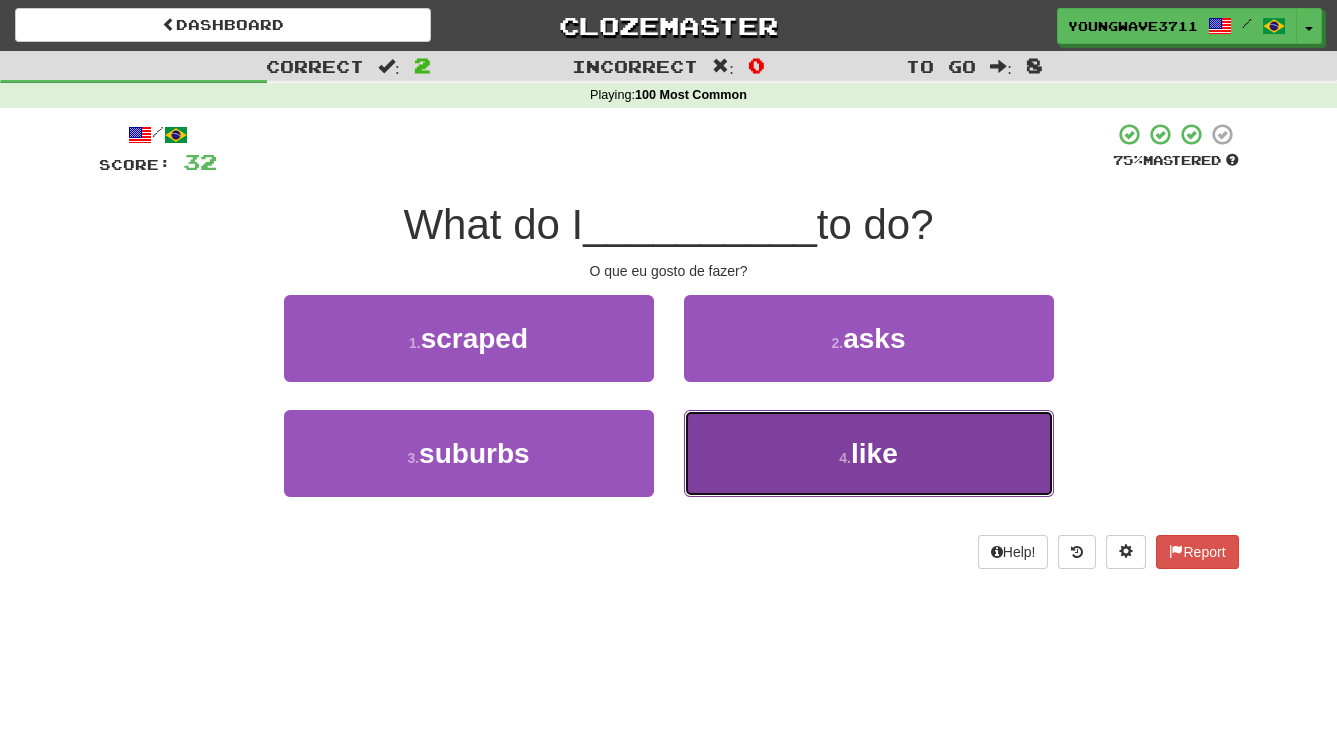 click on "4 .  like" at bounding box center (869, 453) 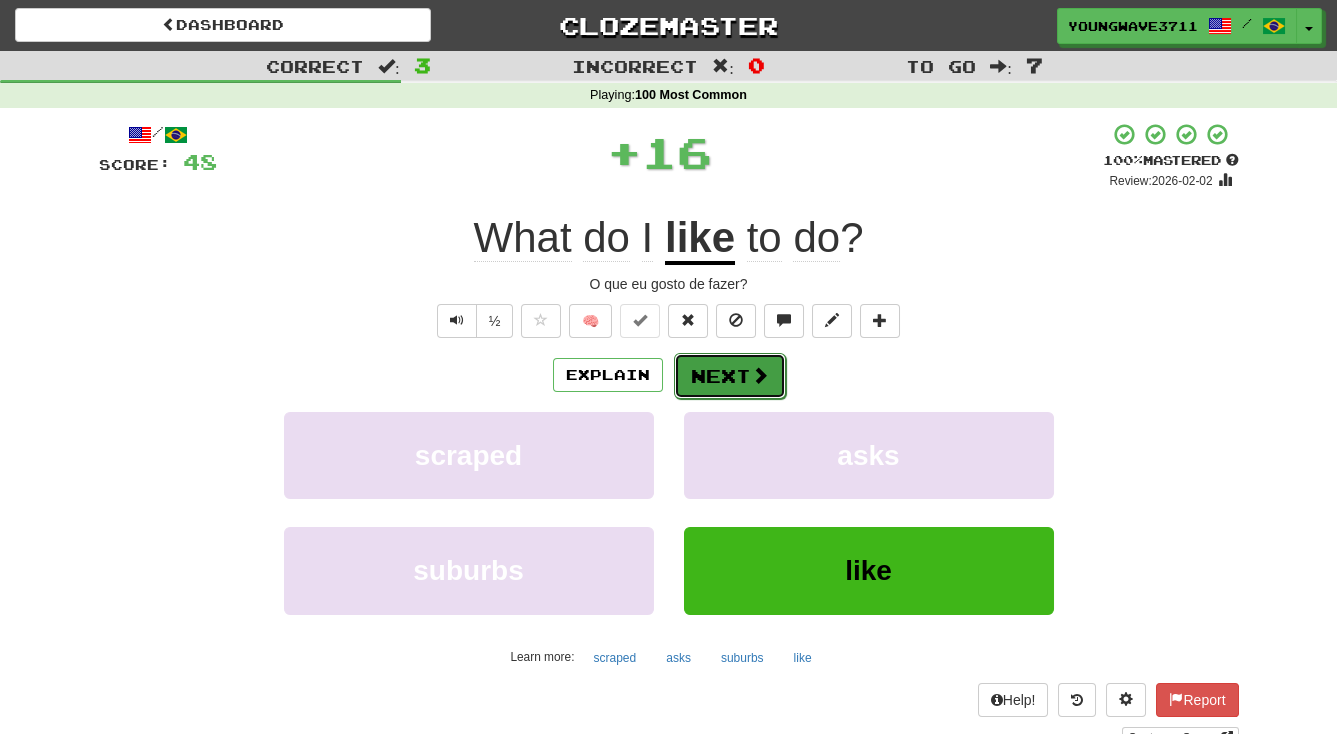 click on "Next" at bounding box center [730, 376] 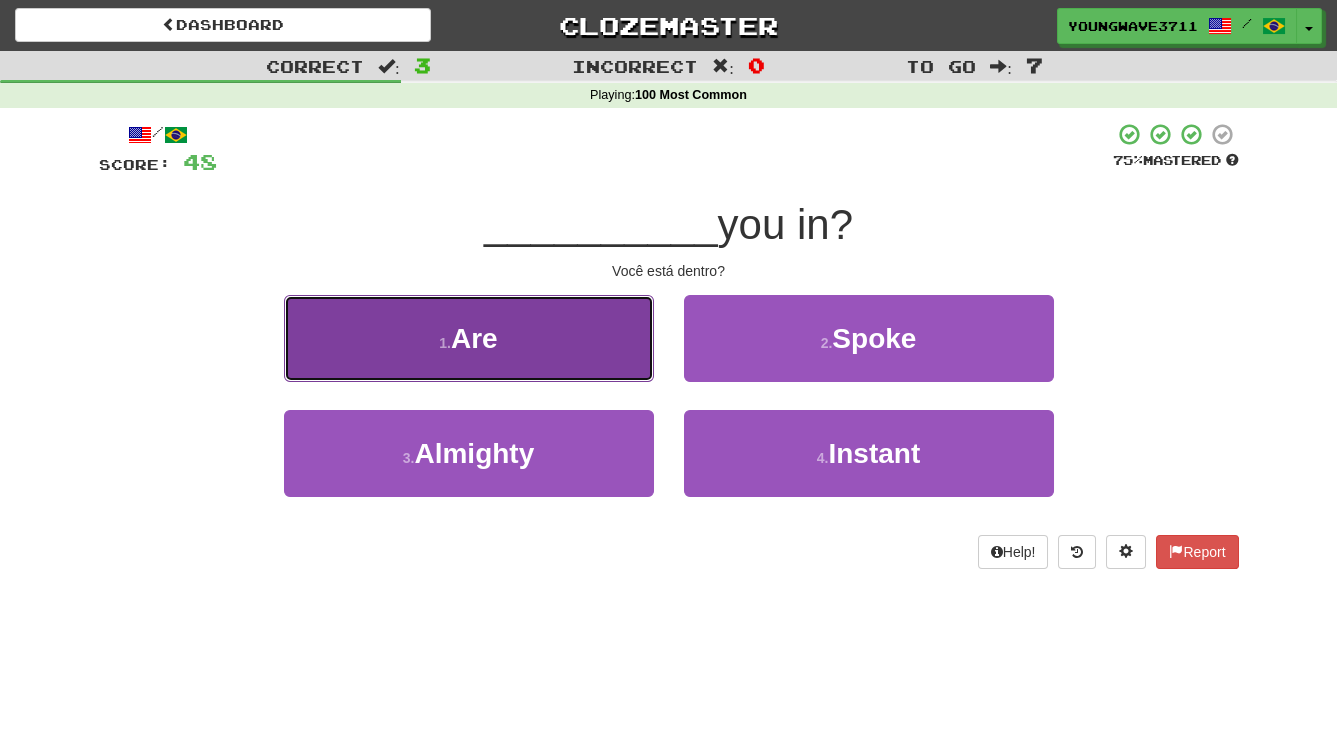 click on "1 .  Are" at bounding box center [469, 338] 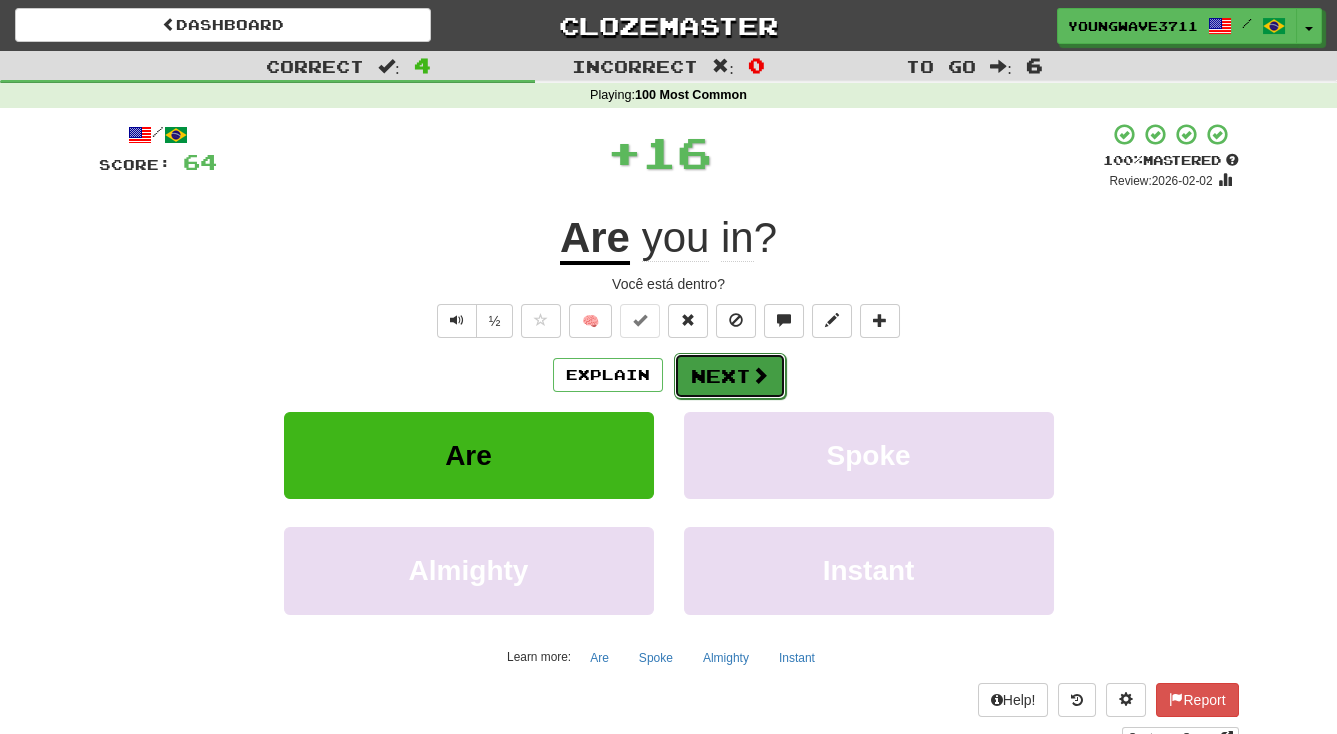 click on "Next" at bounding box center [730, 376] 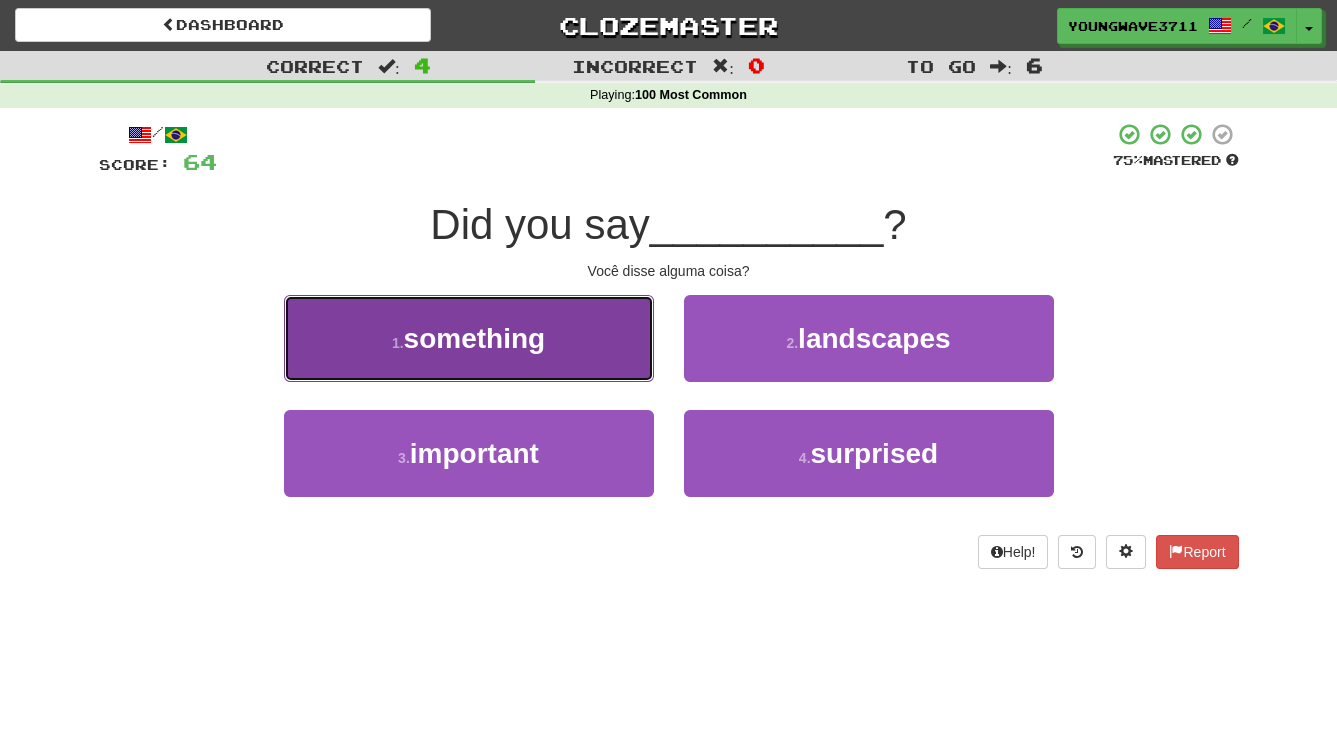 click on "1 .  something" at bounding box center [469, 338] 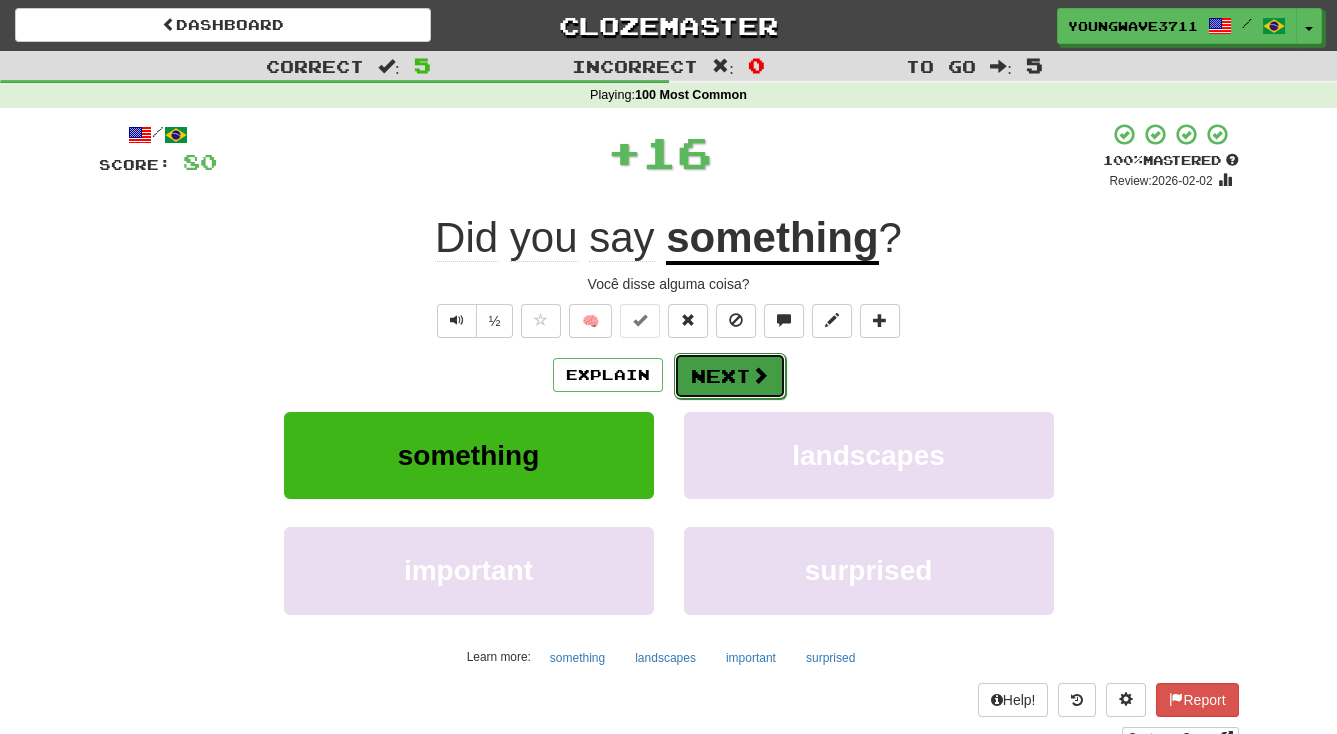 click on "Next" at bounding box center [730, 376] 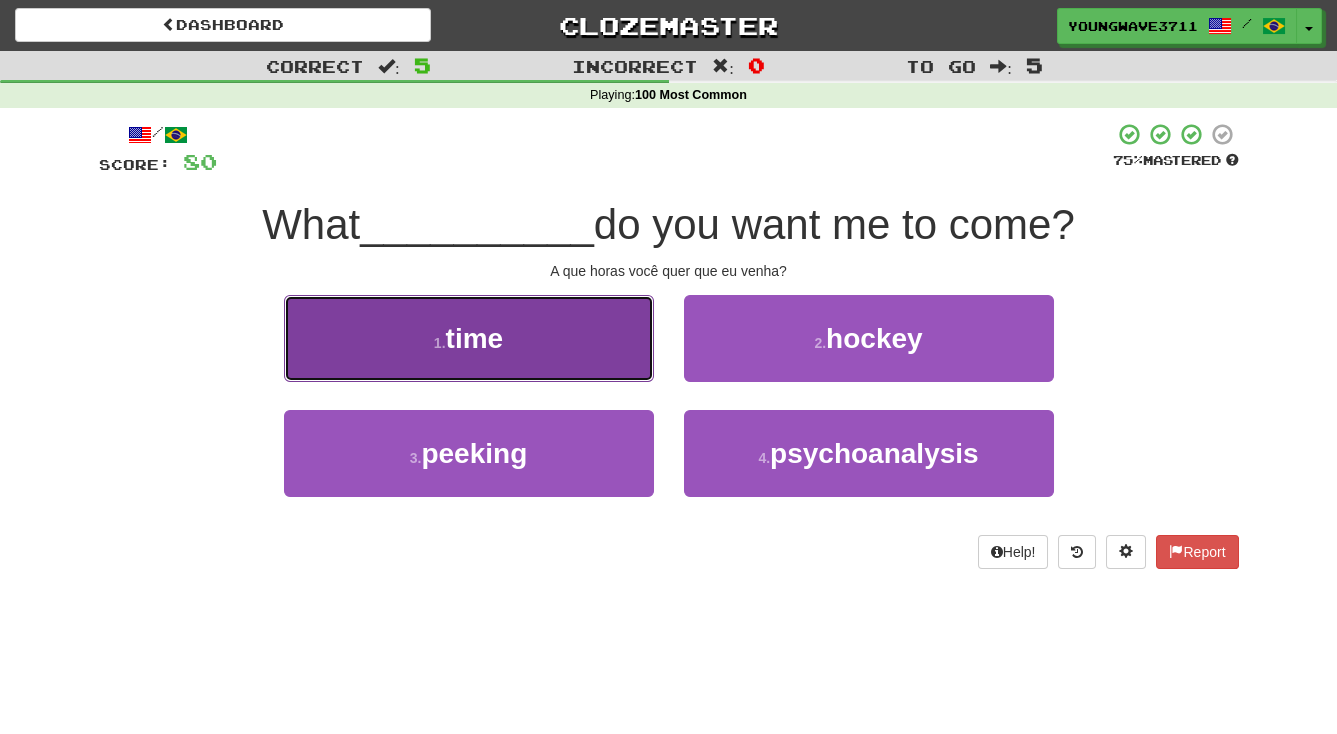 click on "1 .  time" at bounding box center [469, 338] 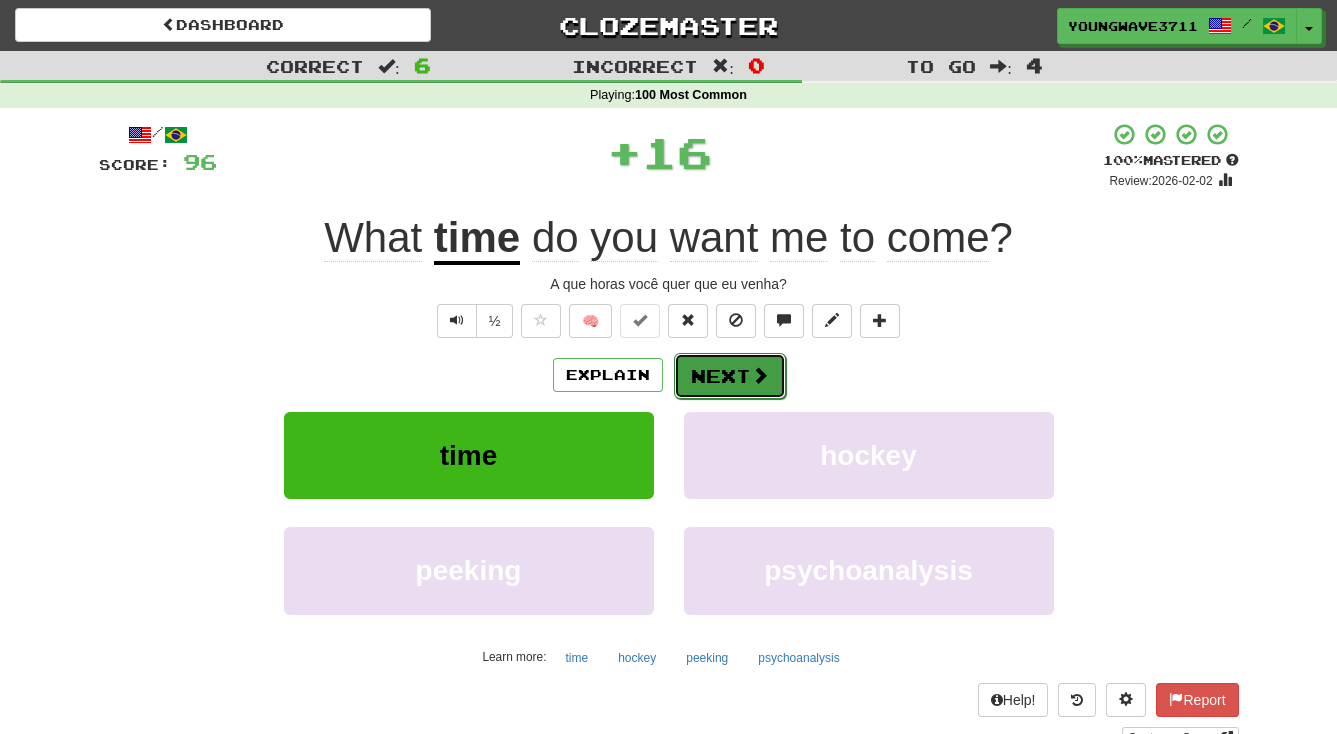click on "Next" at bounding box center [730, 376] 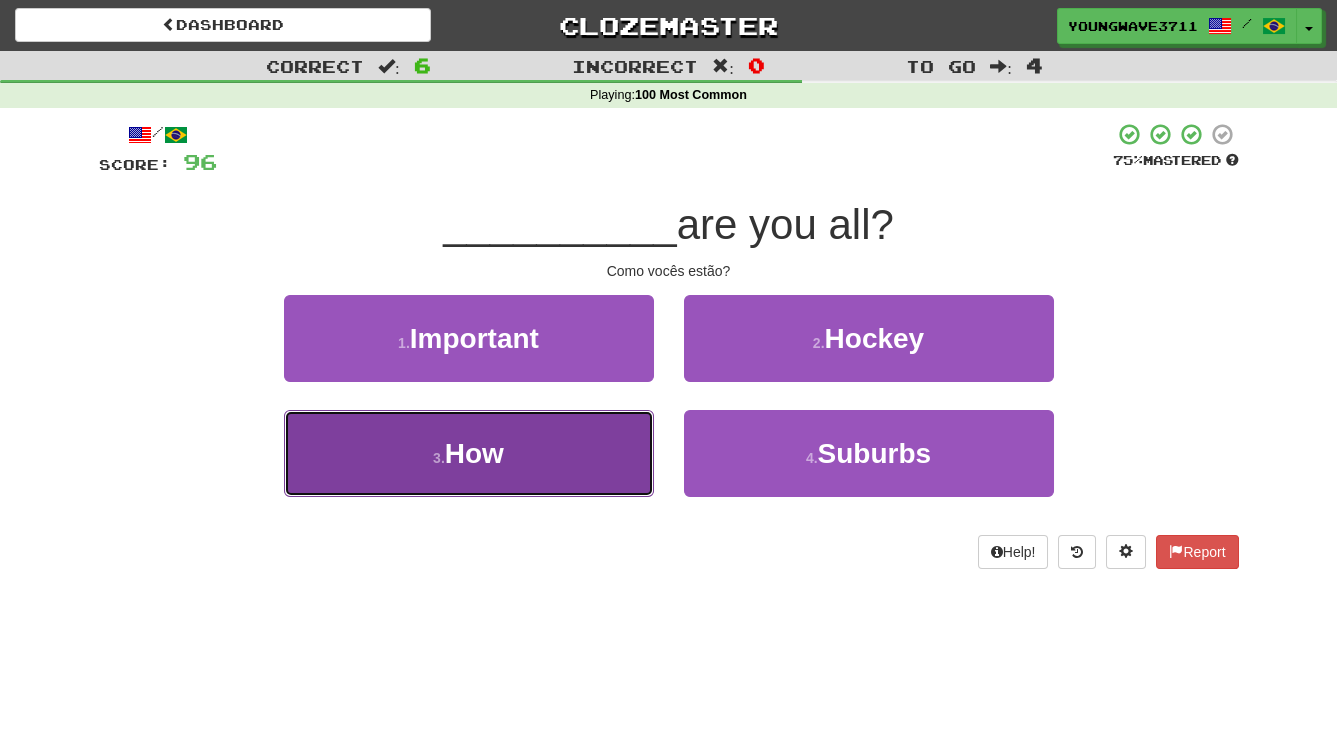 click on "3 .  How" at bounding box center [469, 453] 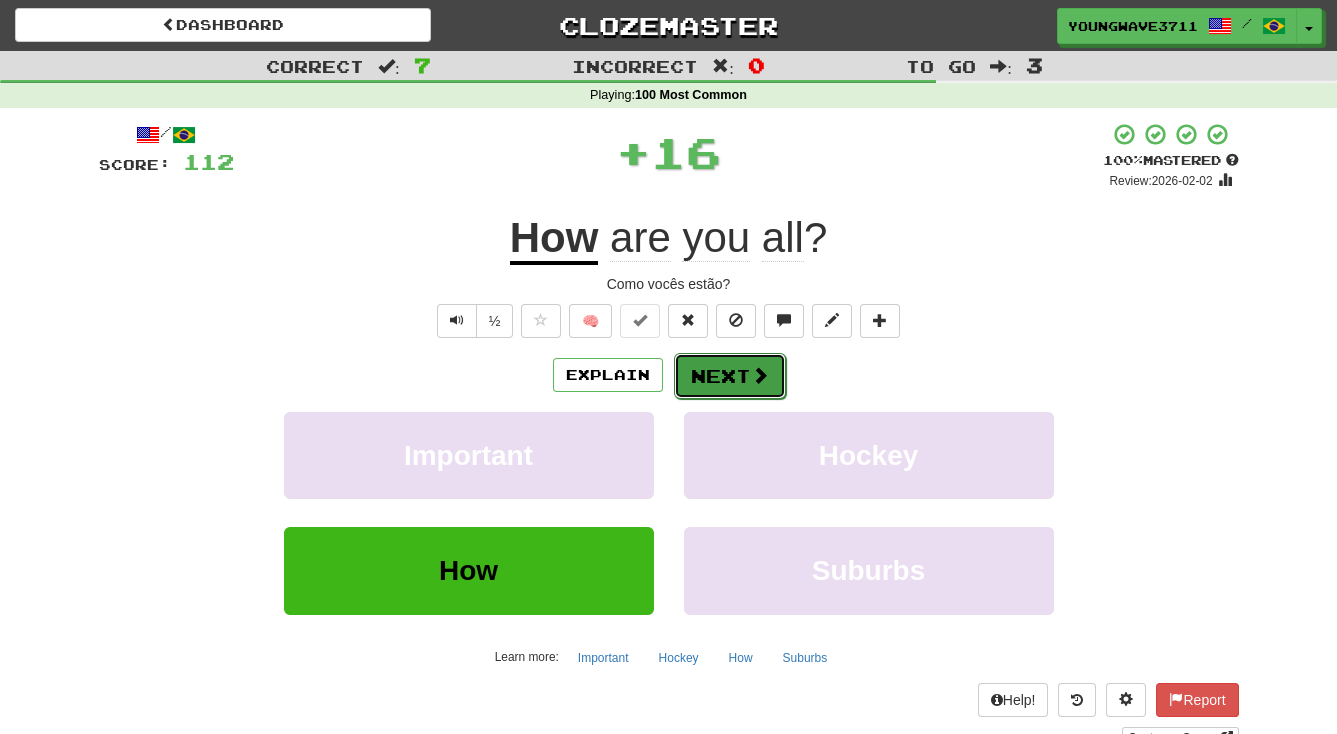 click on "Next" at bounding box center (730, 376) 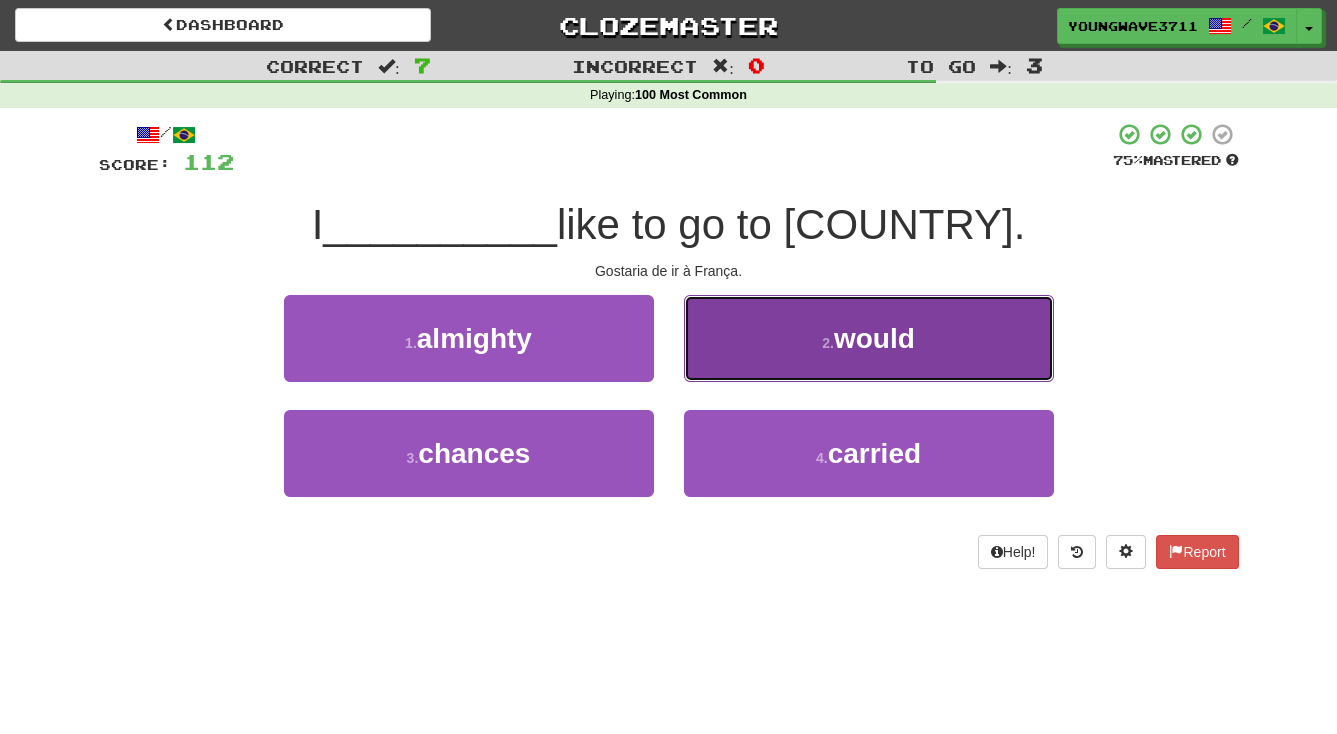 click on "2 .  would" at bounding box center [869, 338] 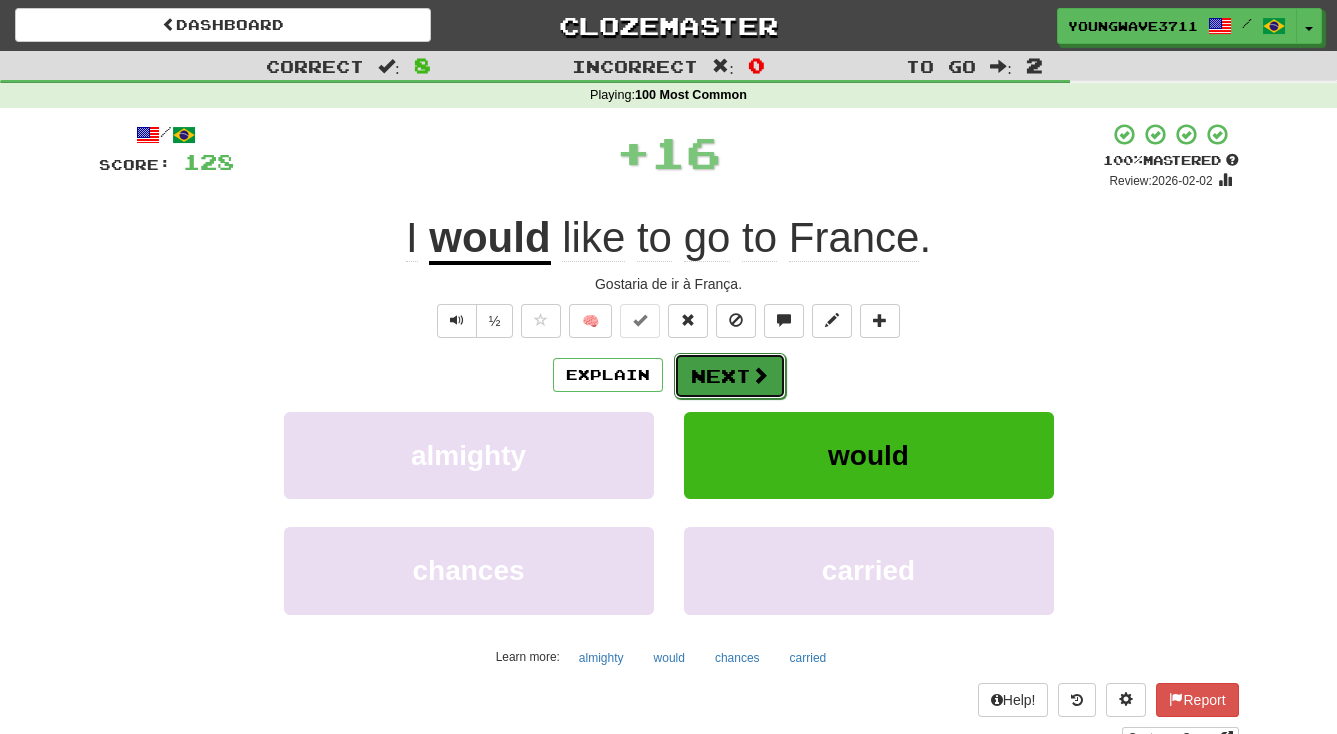 click on "Next" at bounding box center (730, 376) 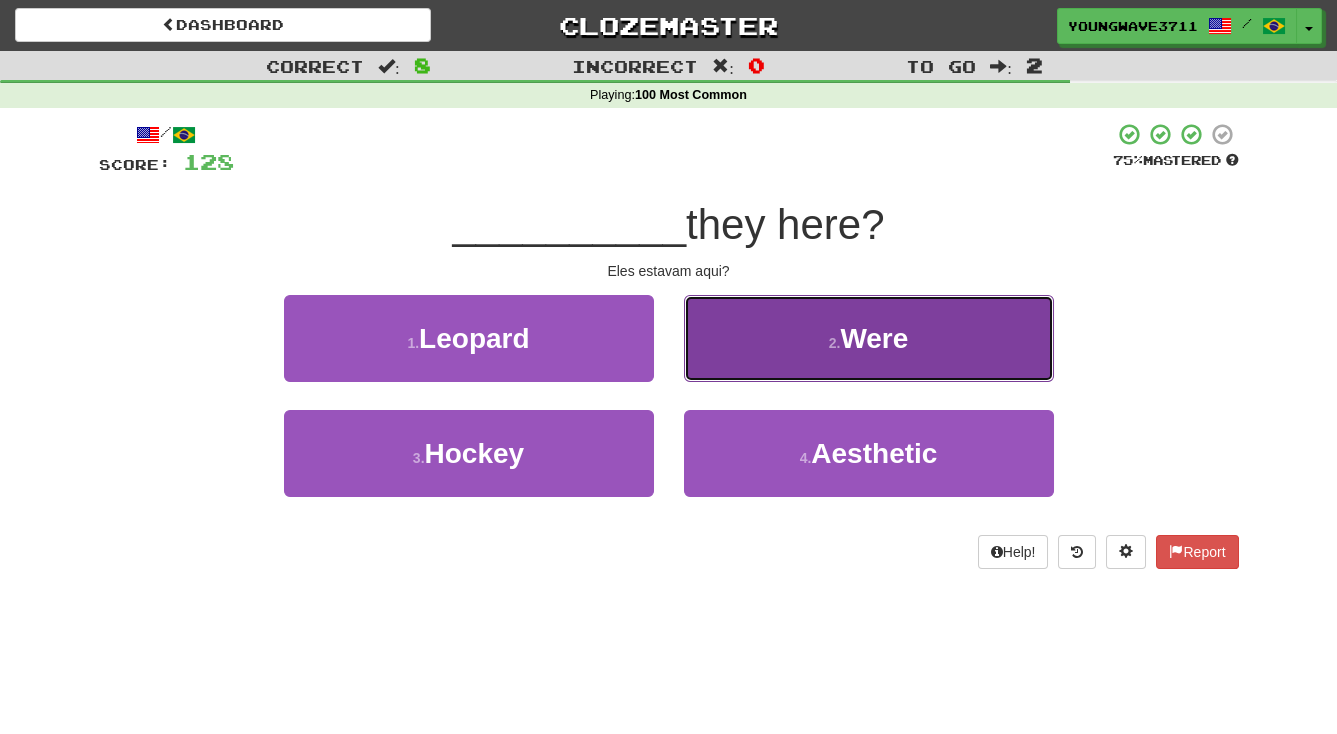 click on "2 .  Were" at bounding box center (869, 338) 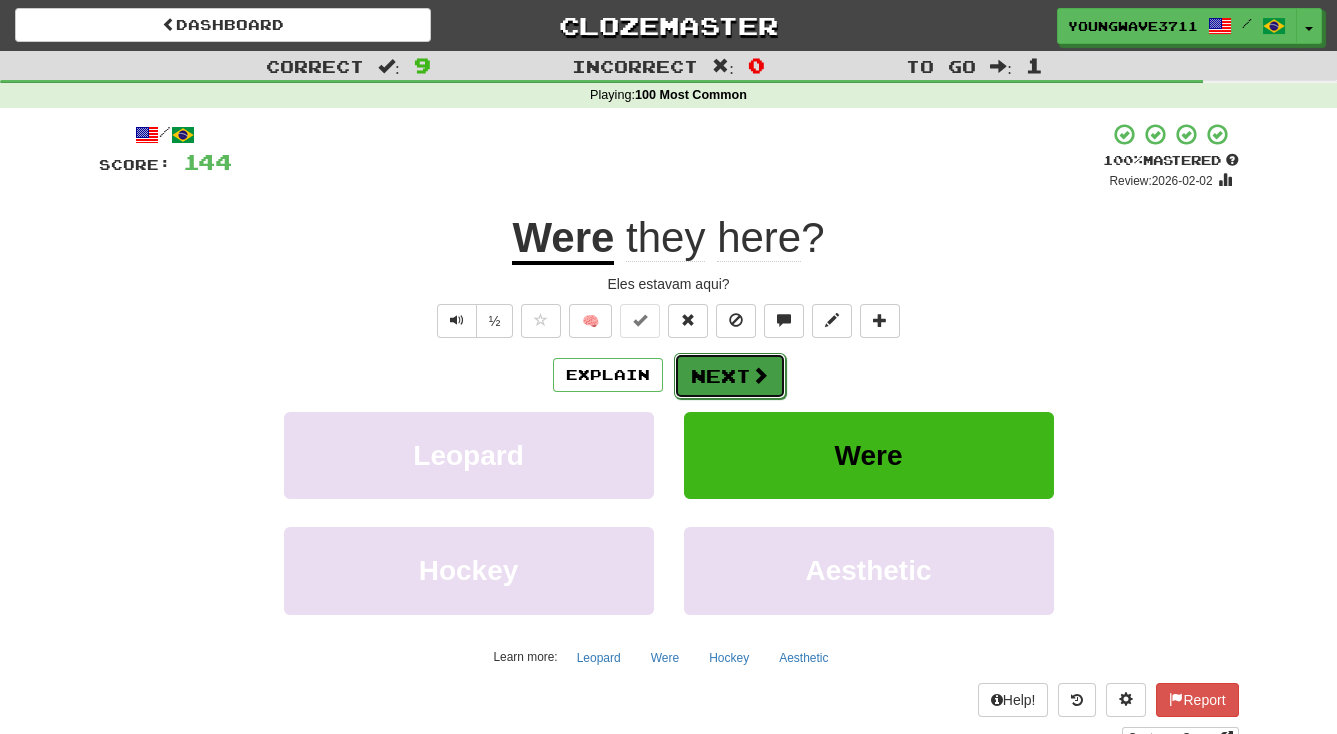 click on "Next" at bounding box center (730, 376) 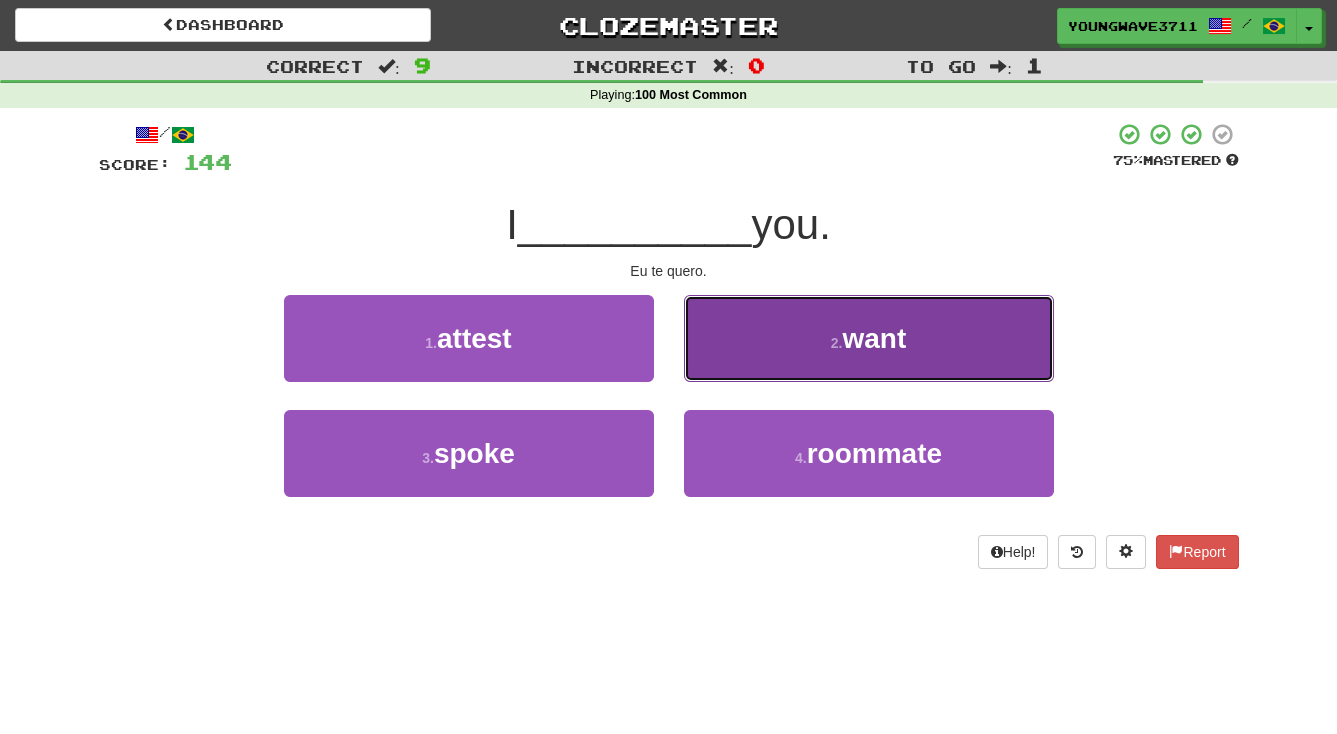 click on "2 .  want" at bounding box center [869, 338] 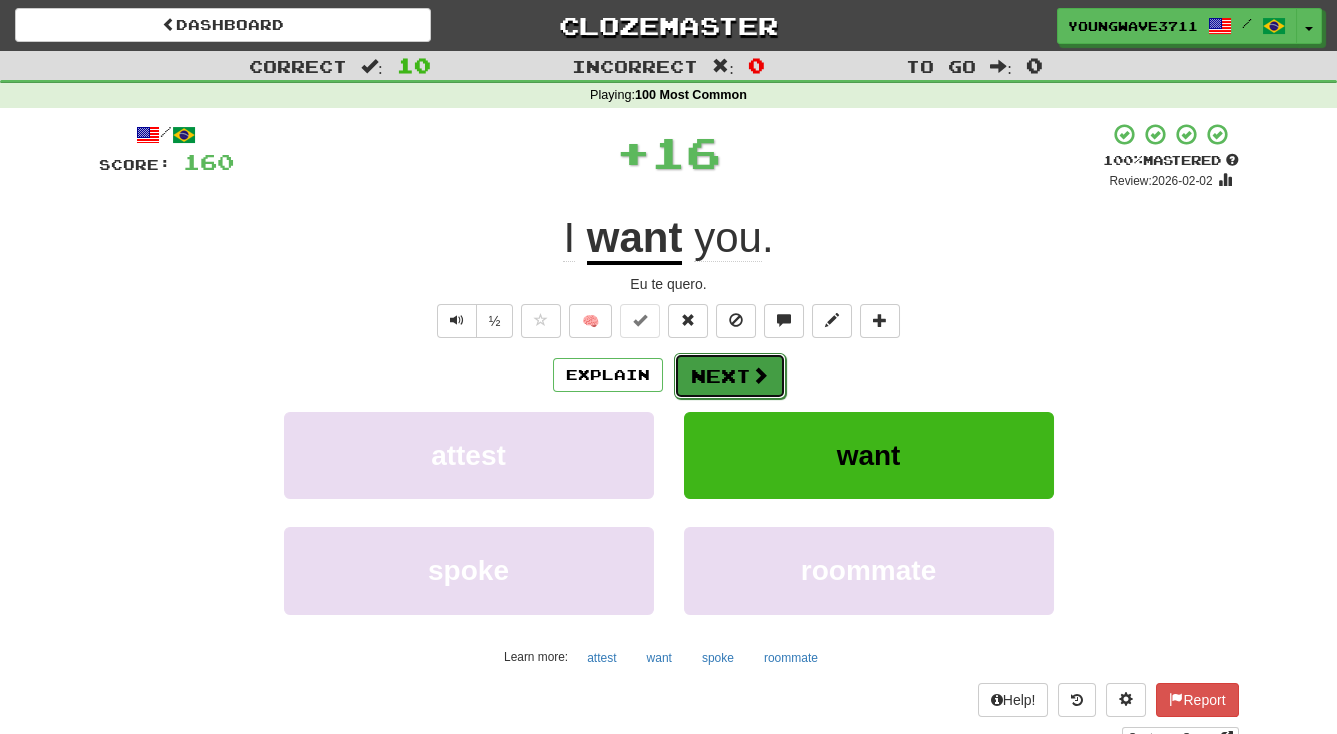 click on "Next" at bounding box center (730, 376) 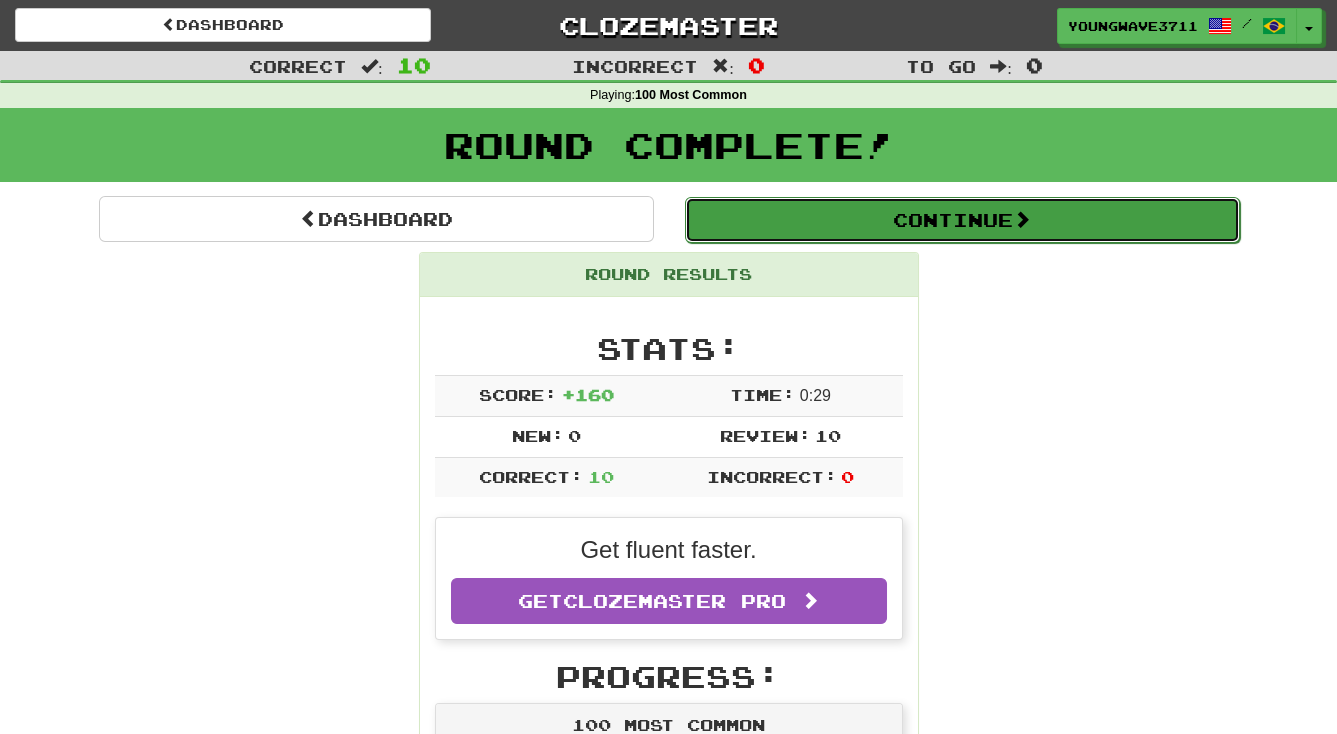 click on "Continue" at bounding box center (962, 220) 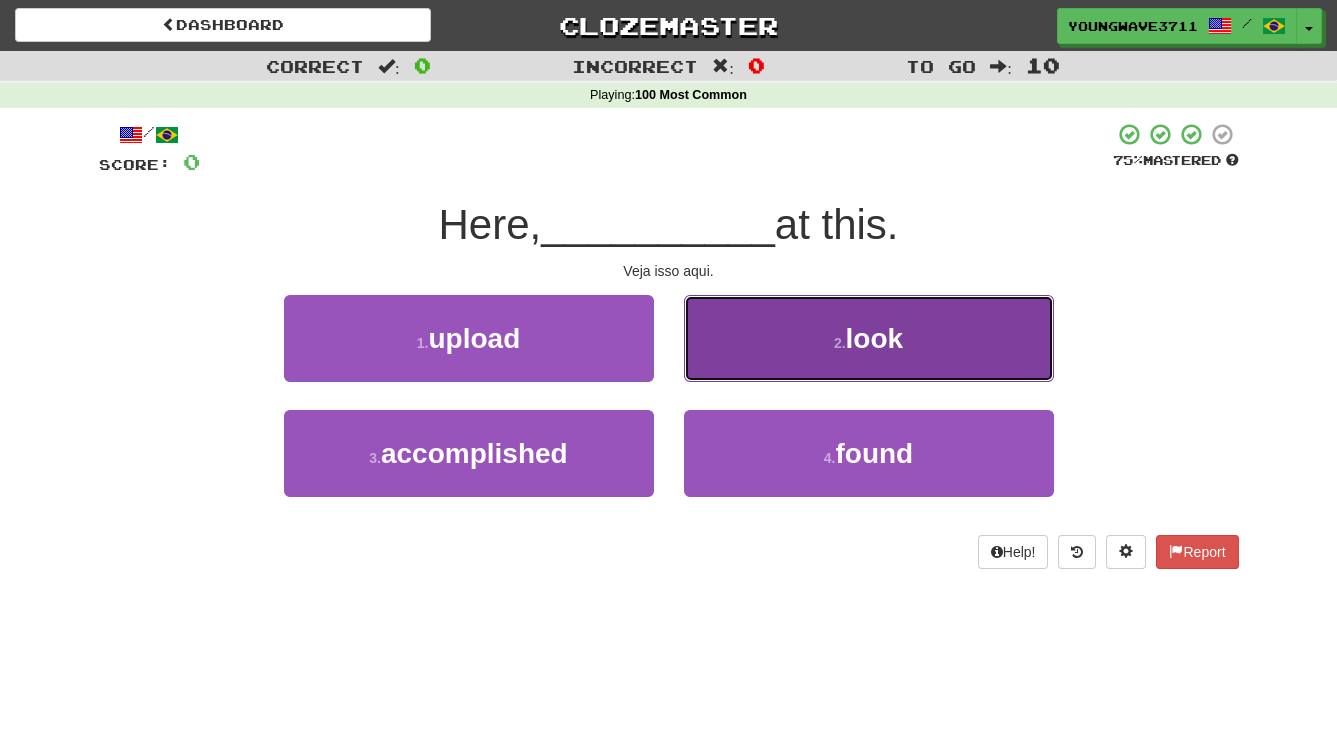 click on "look" at bounding box center (875, 338) 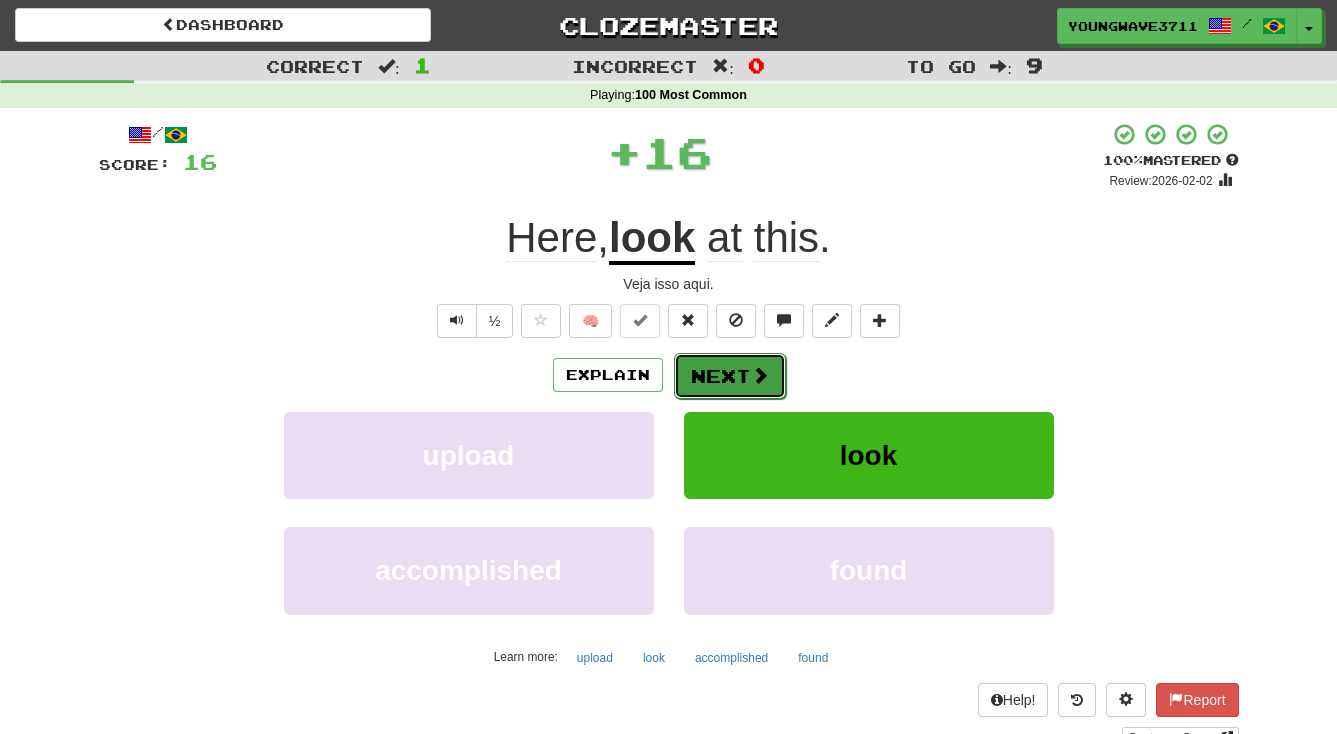 click on "Next" at bounding box center (730, 376) 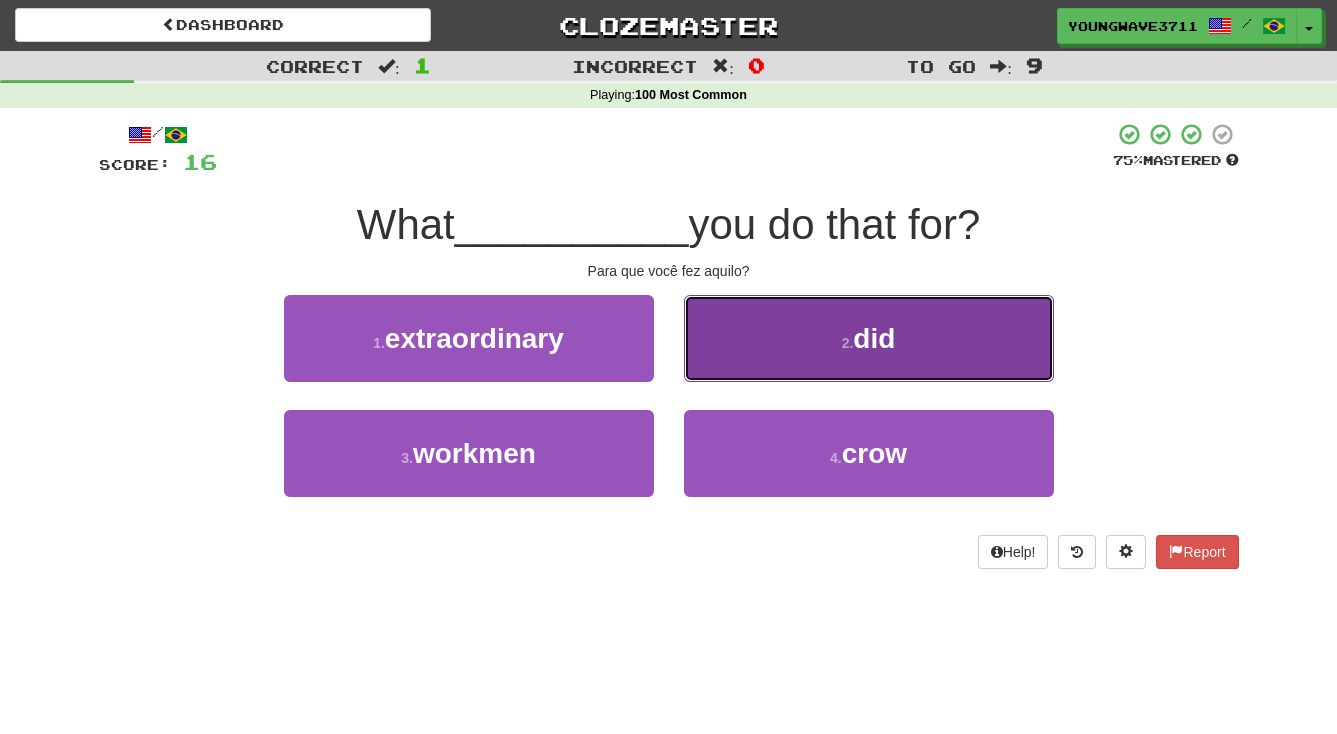 click on "2 .  did" at bounding box center (869, 338) 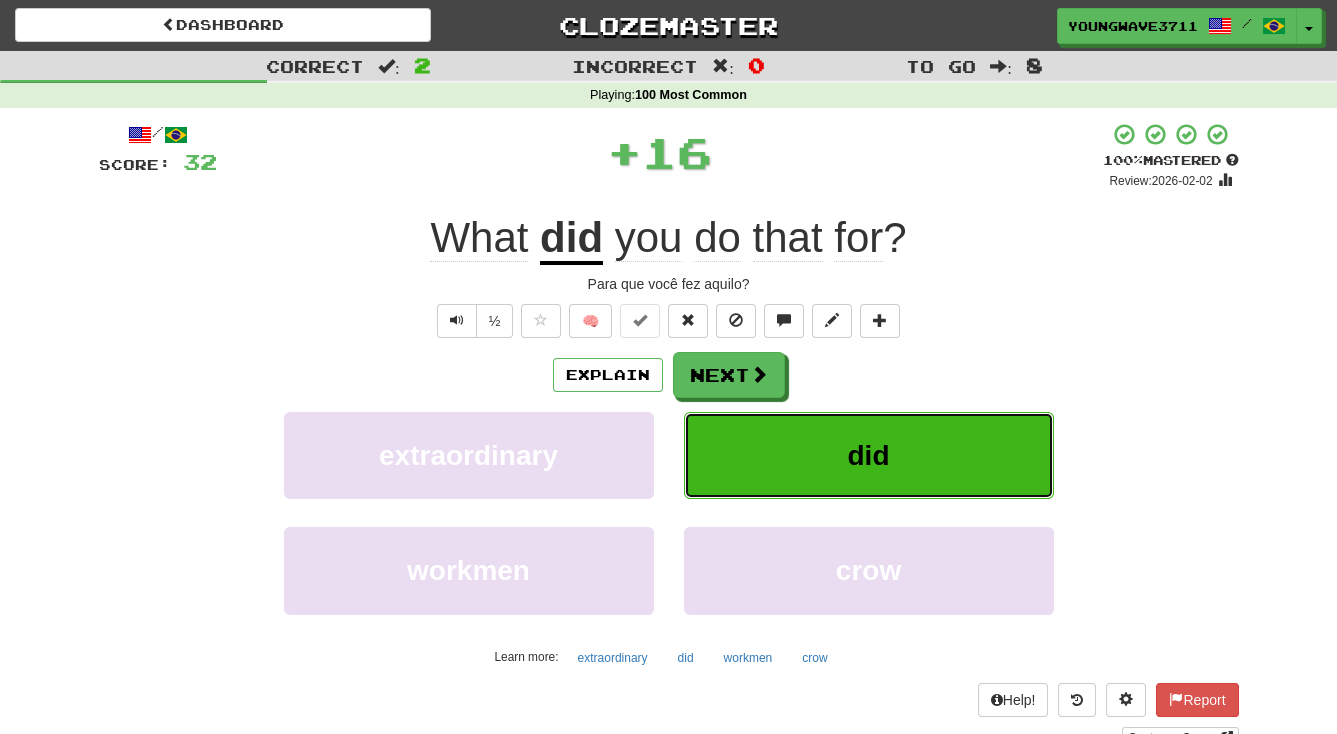 type 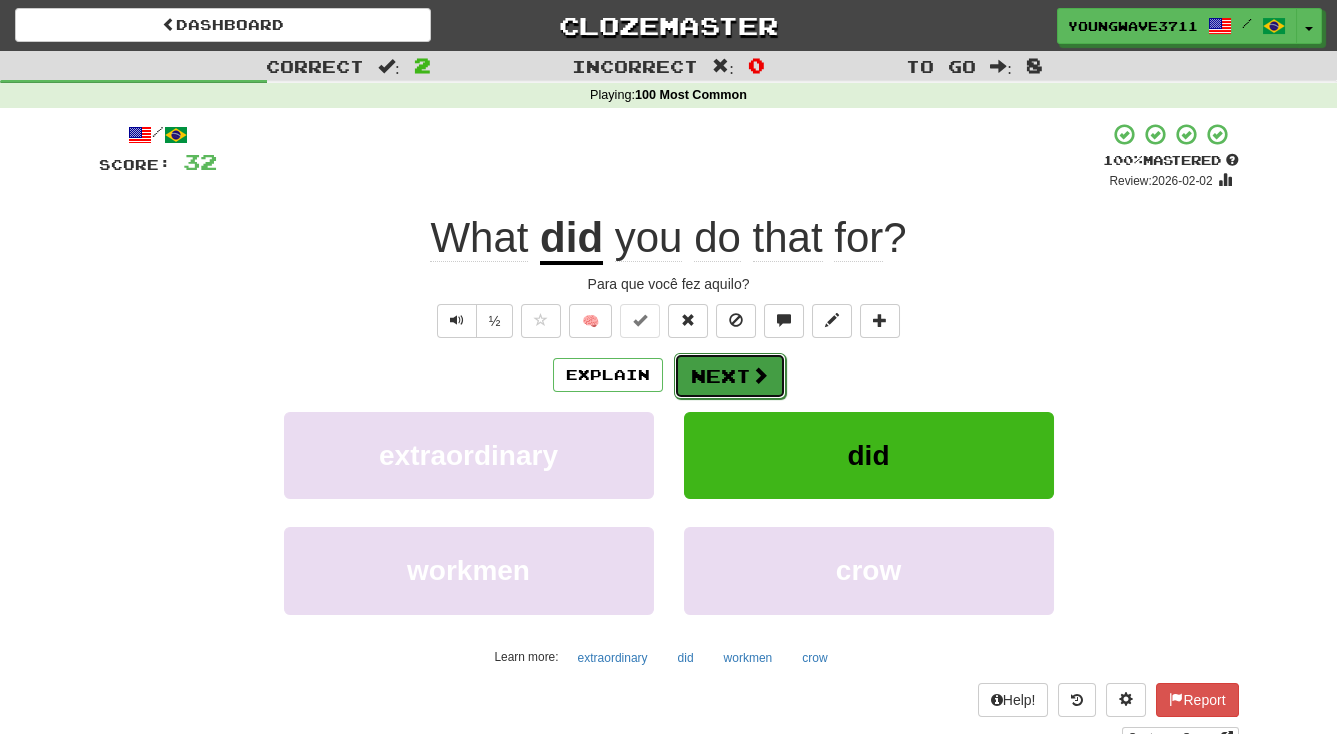 click on "Next" at bounding box center (730, 376) 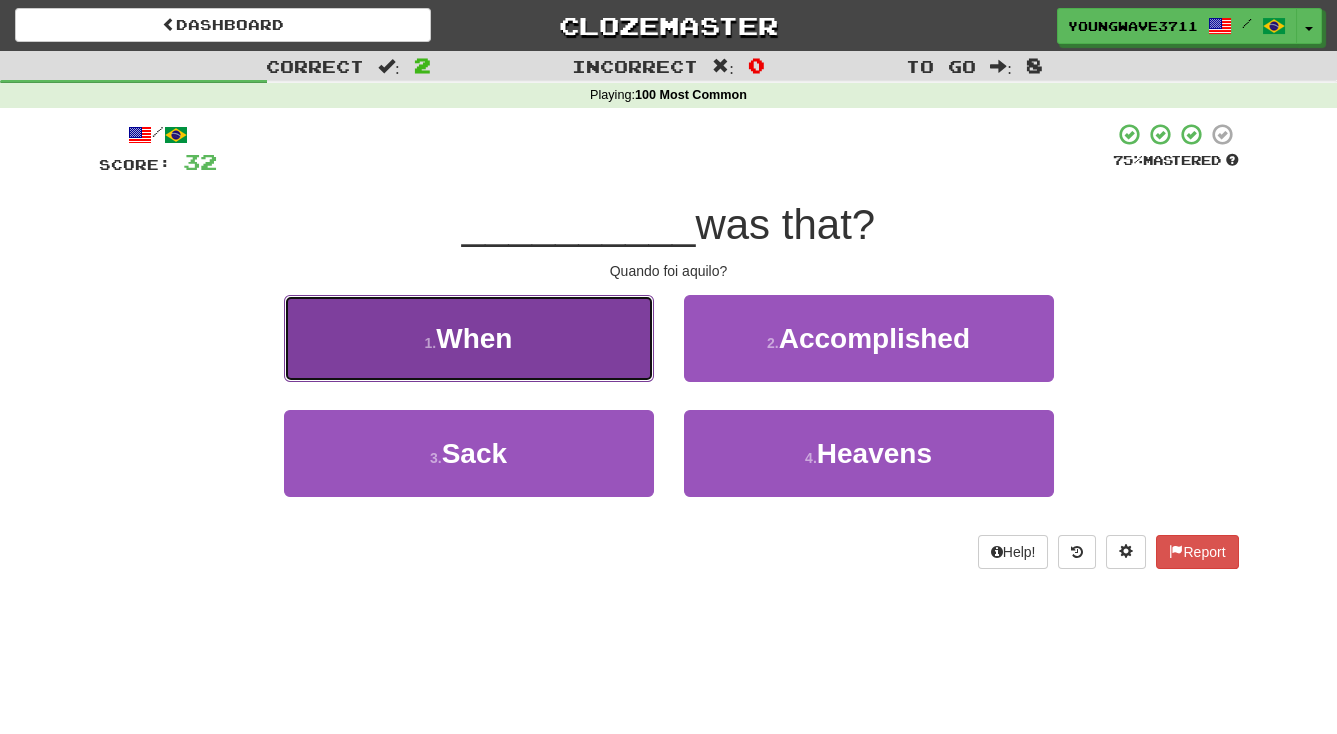 click on "1 .  When" at bounding box center (469, 338) 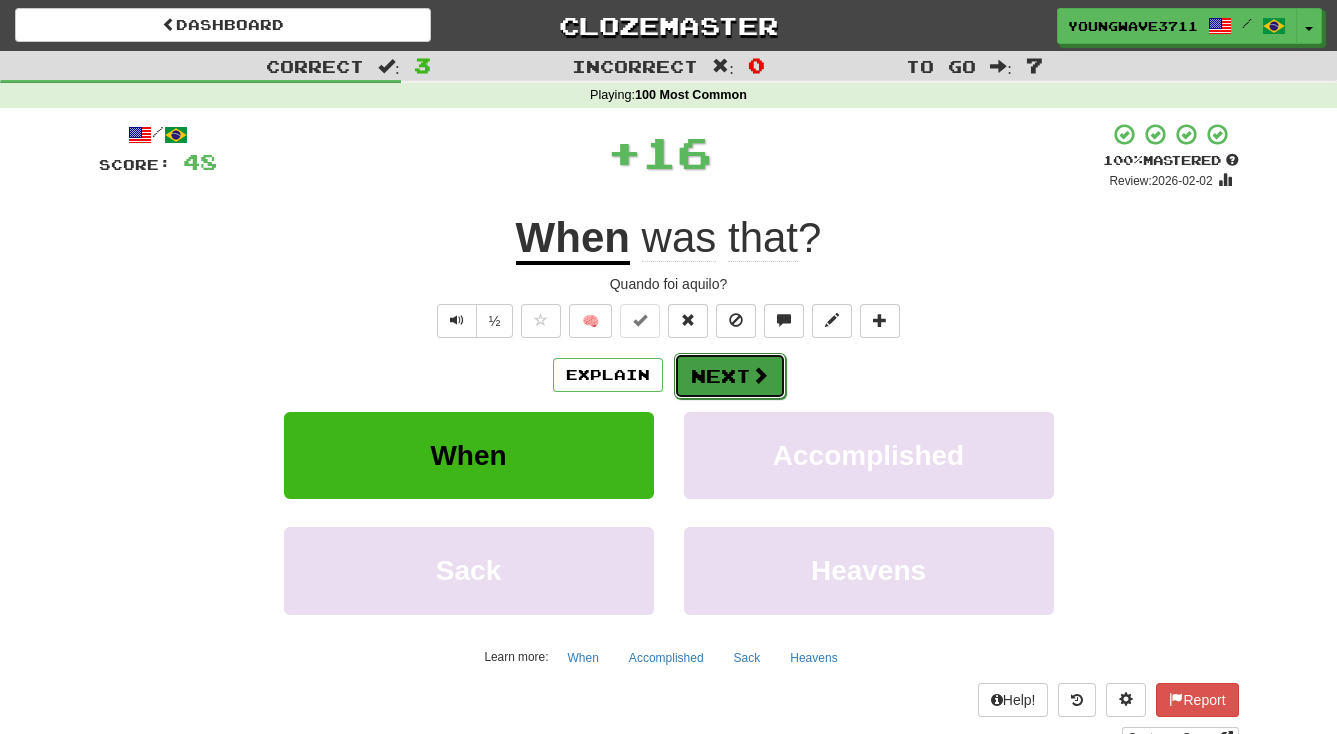 click on "Next" at bounding box center (730, 376) 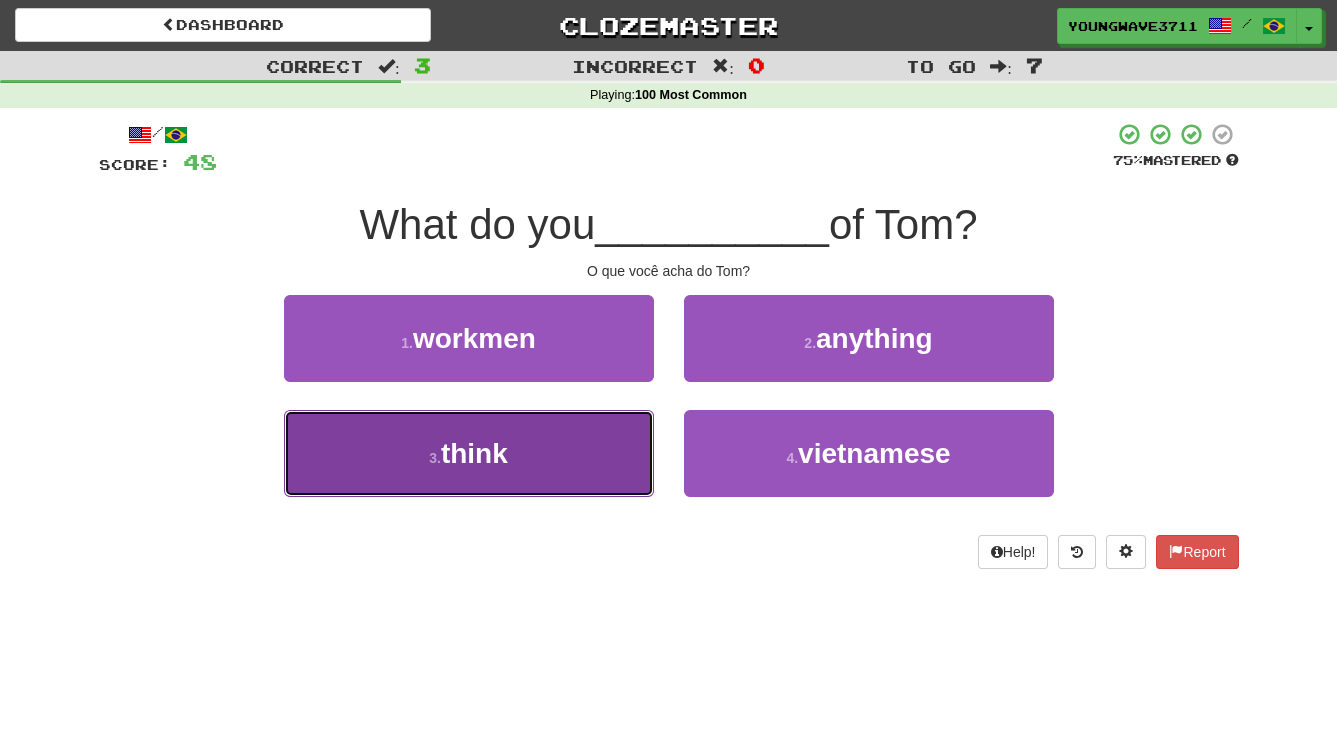 click on "3 .  think" at bounding box center (469, 453) 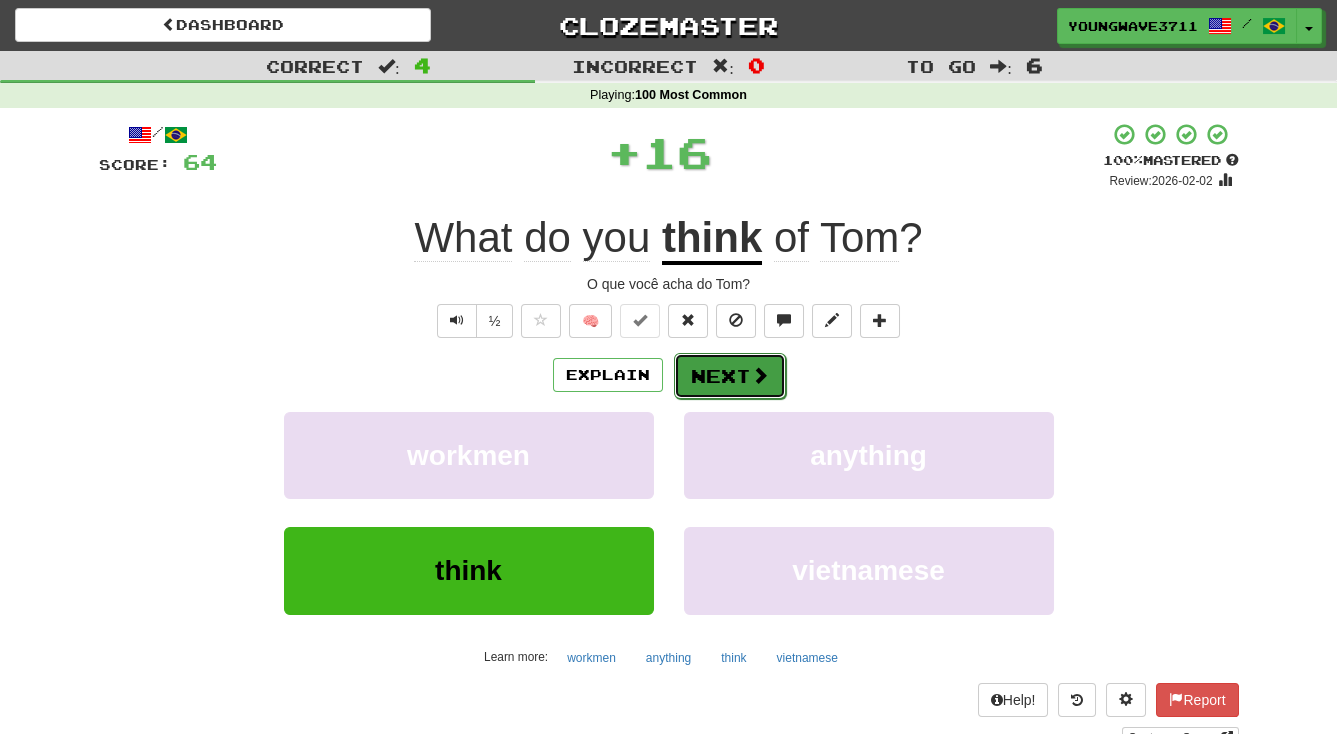 click on "Next" at bounding box center [730, 376] 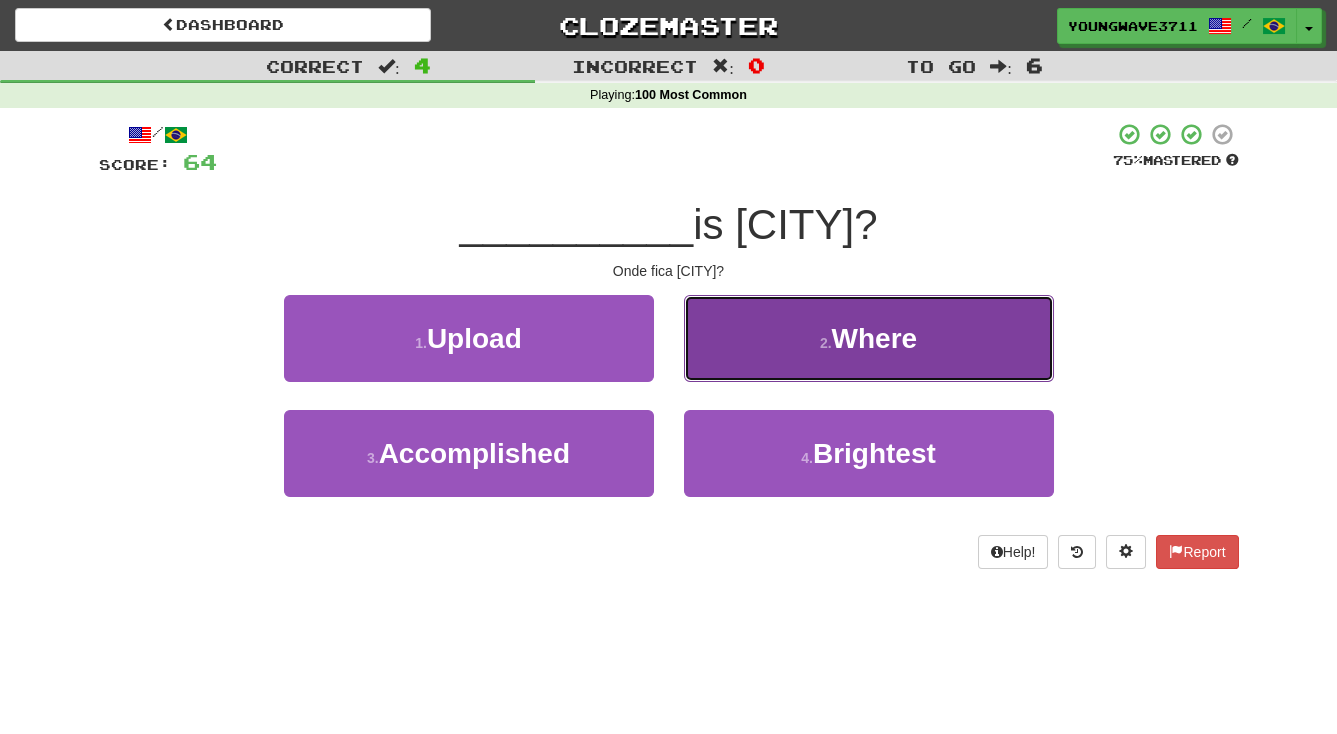 click on "2 .  Where" at bounding box center (869, 338) 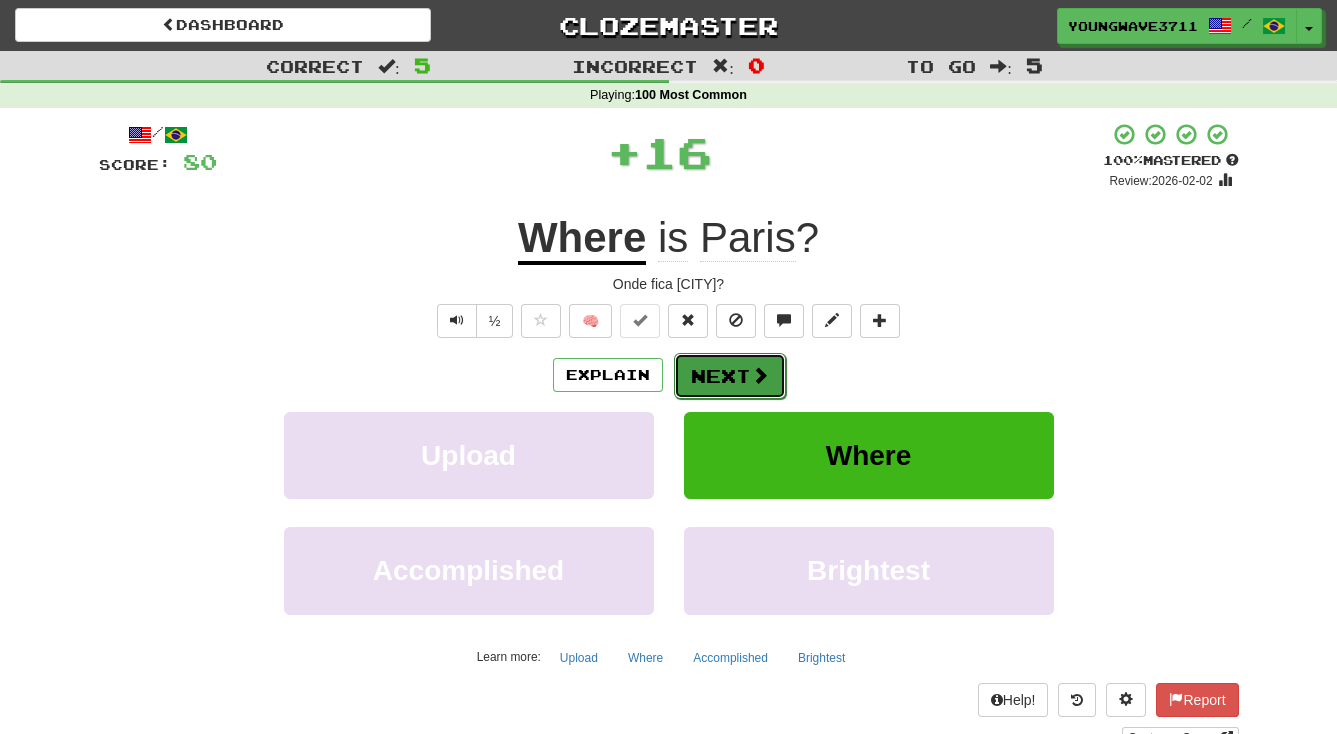 click on "Next" at bounding box center [730, 376] 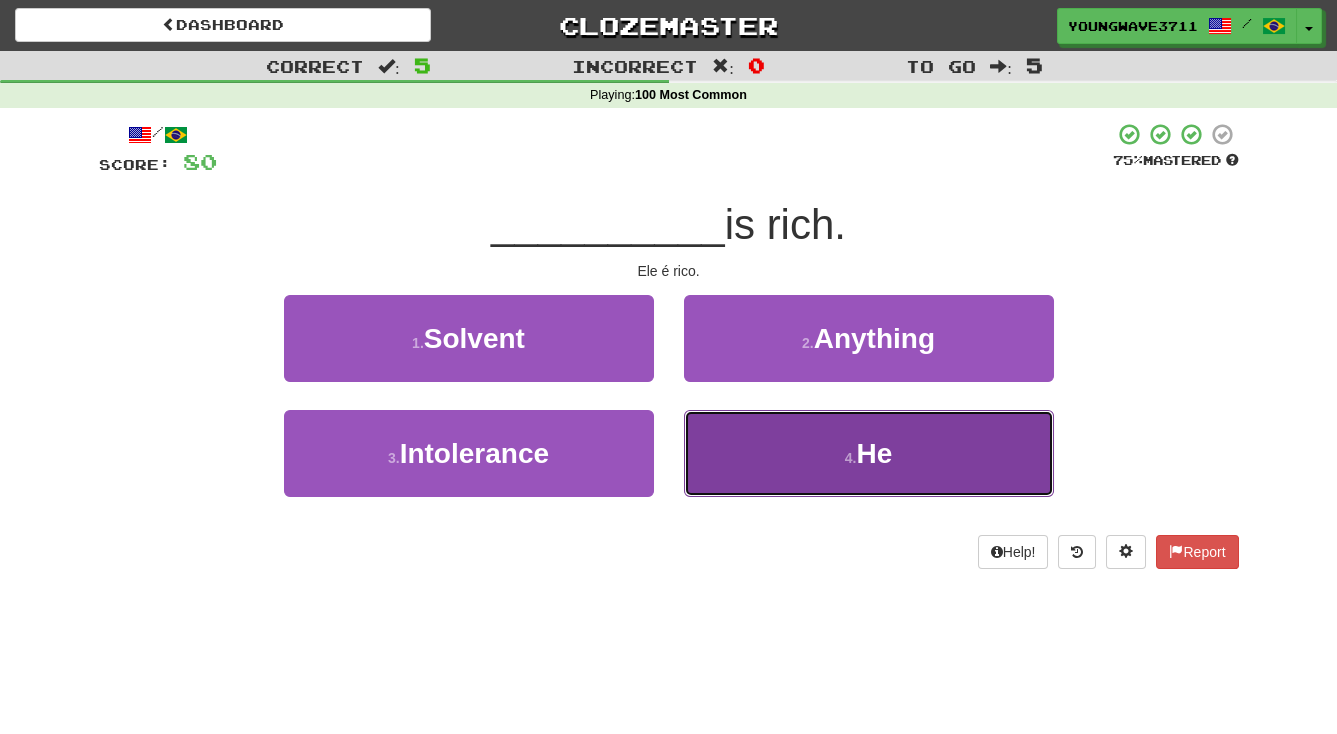 click on "4 .  He" at bounding box center [869, 453] 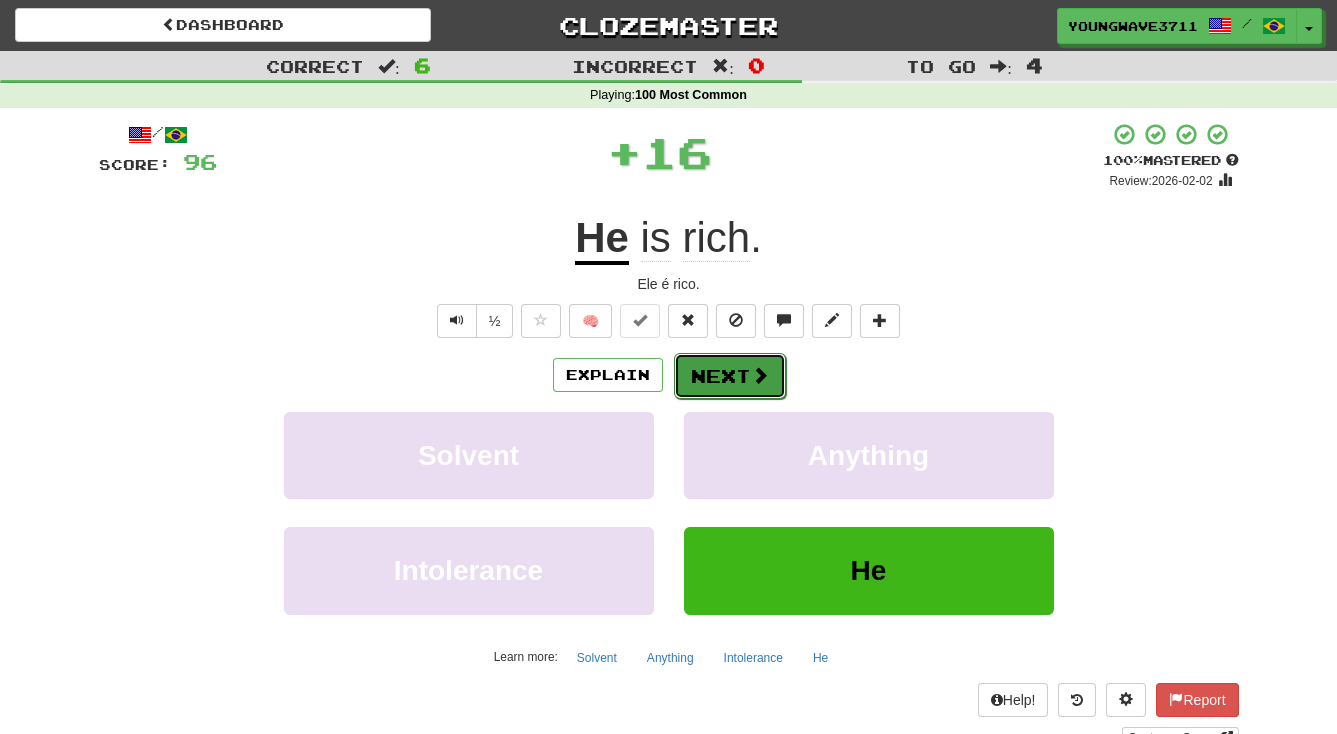 click on "Next" at bounding box center [730, 376] 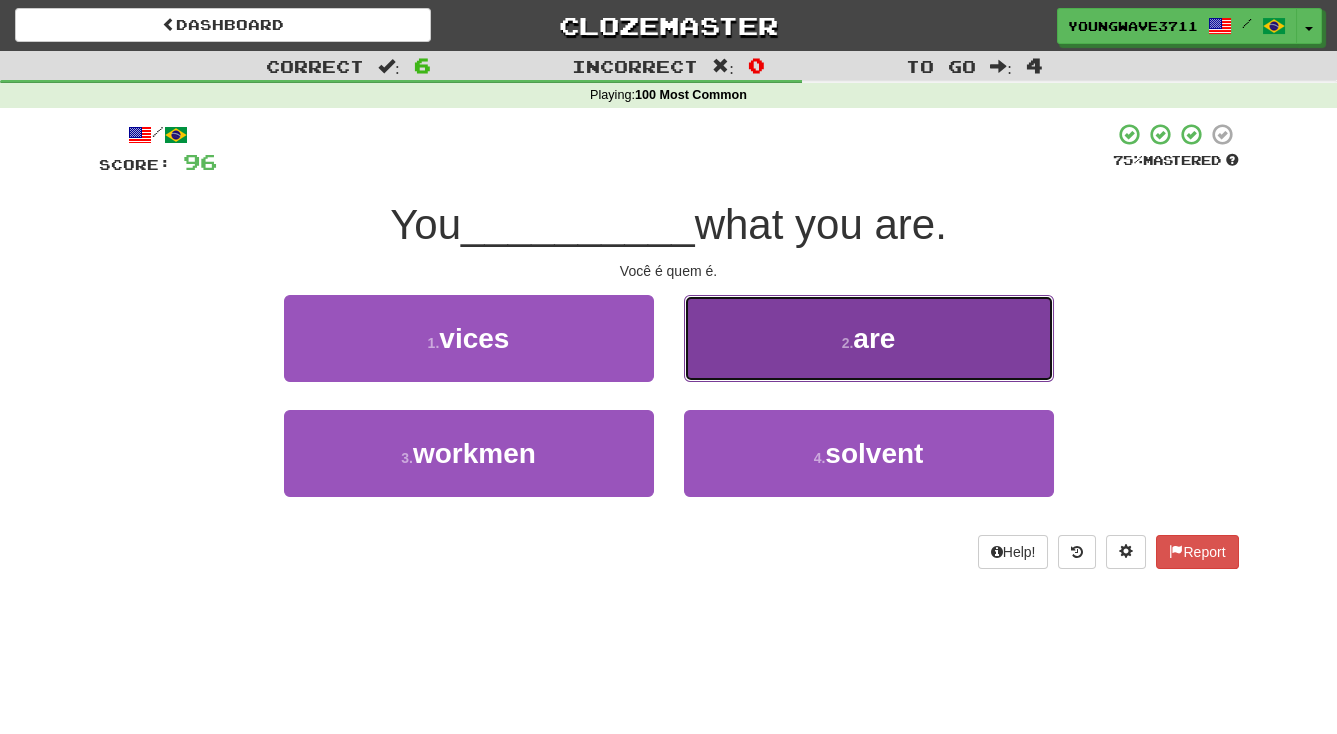 click on "2 .  are" at bounding box center (869, 338) 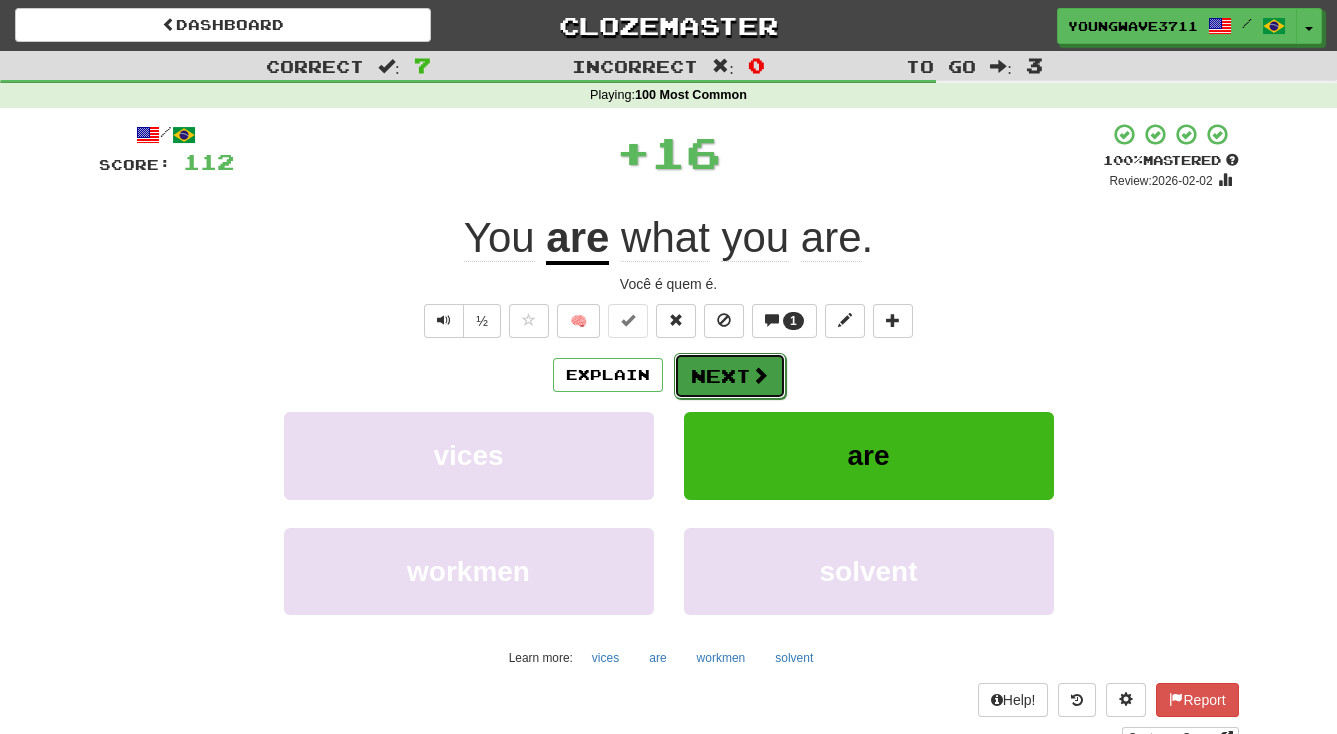 click on "Next" at bounding box center [730, 376] 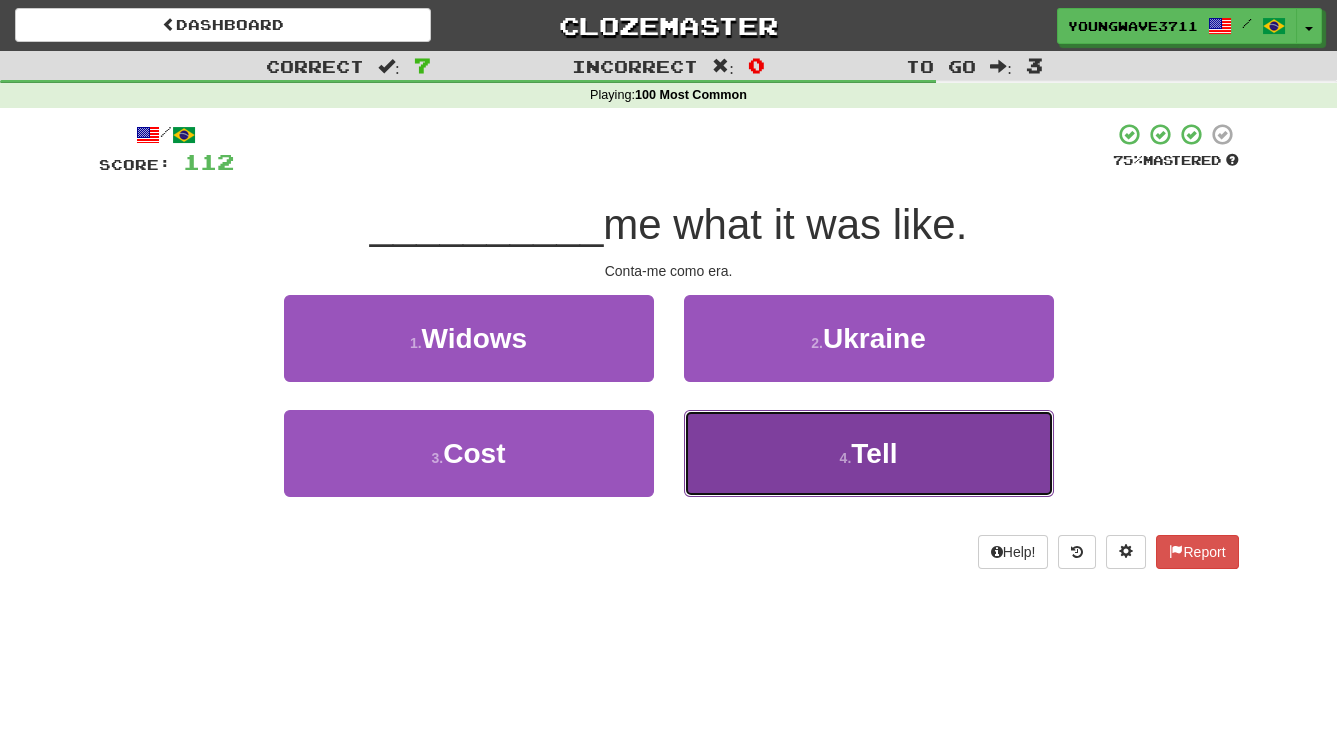 click on "4 .  Tell" at bounding box center [869, 453] 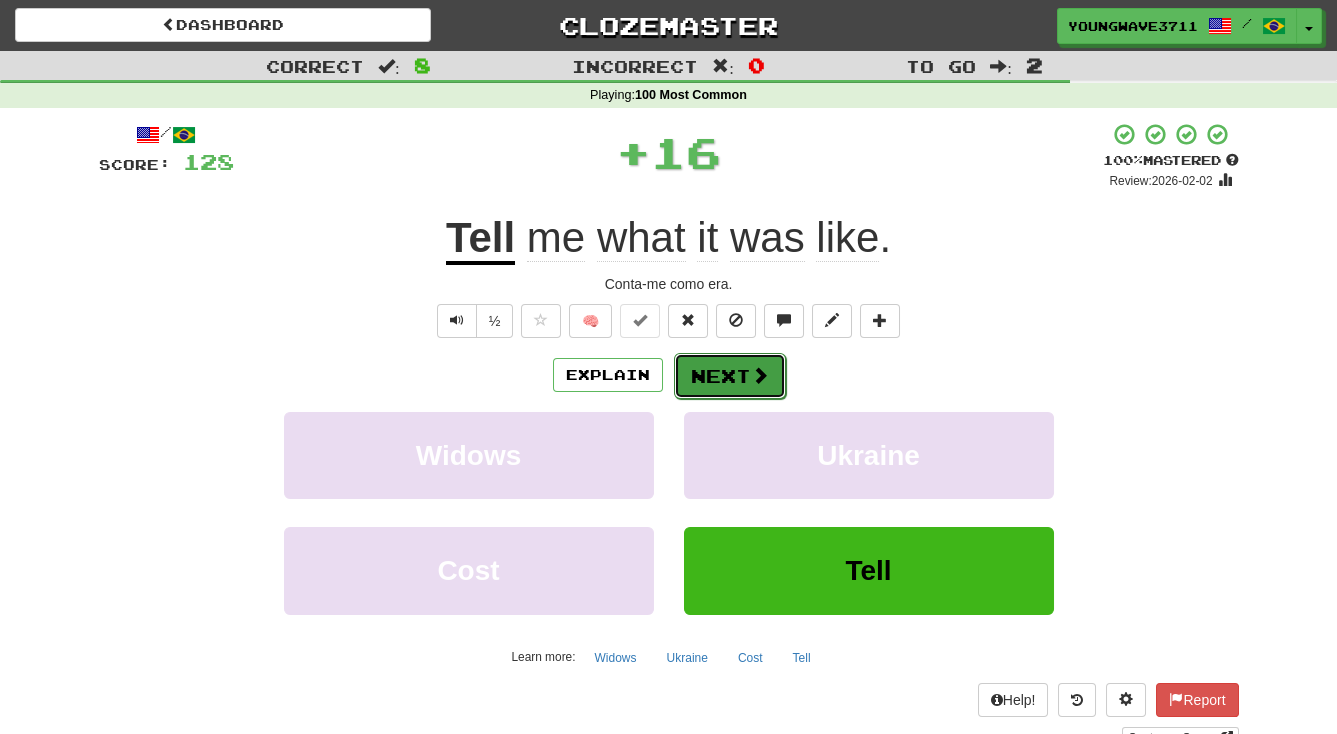 click on "Next" at bounding box center [730, 376] 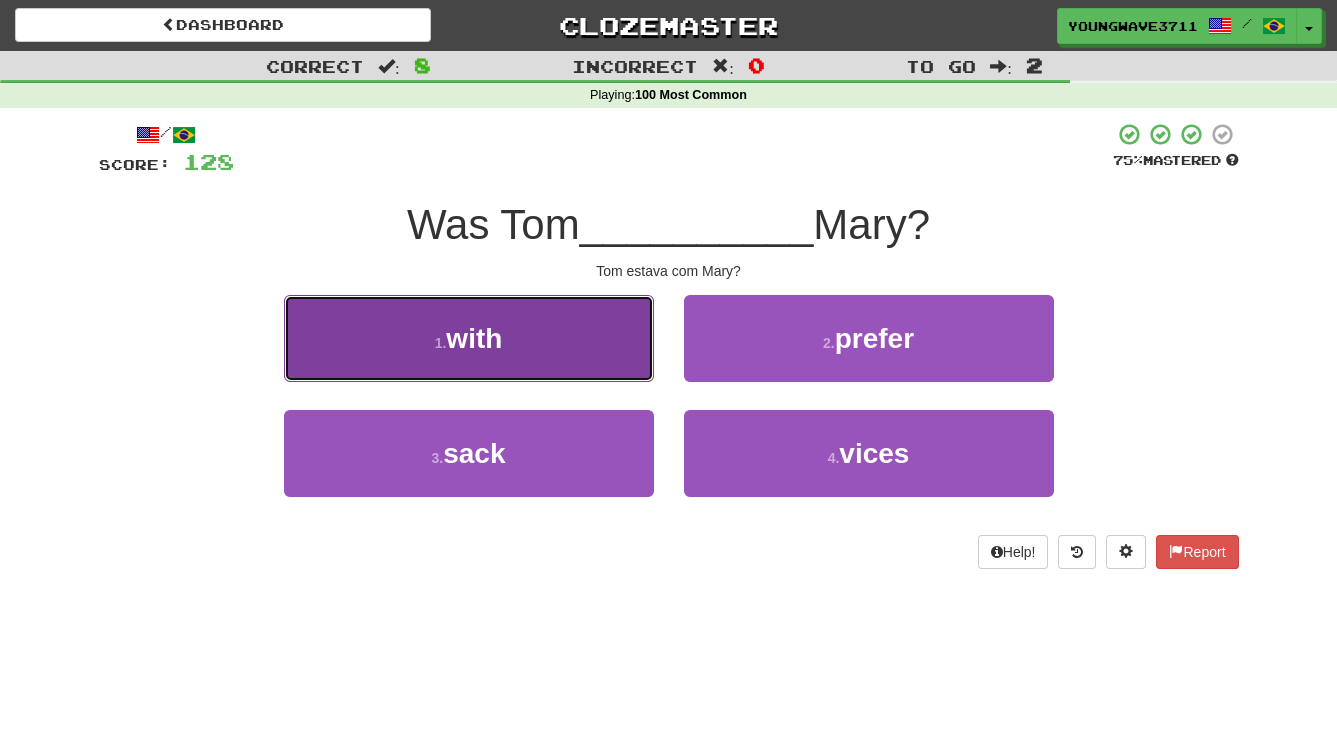 click on "1 .  with" at bounding box center (469, 338) 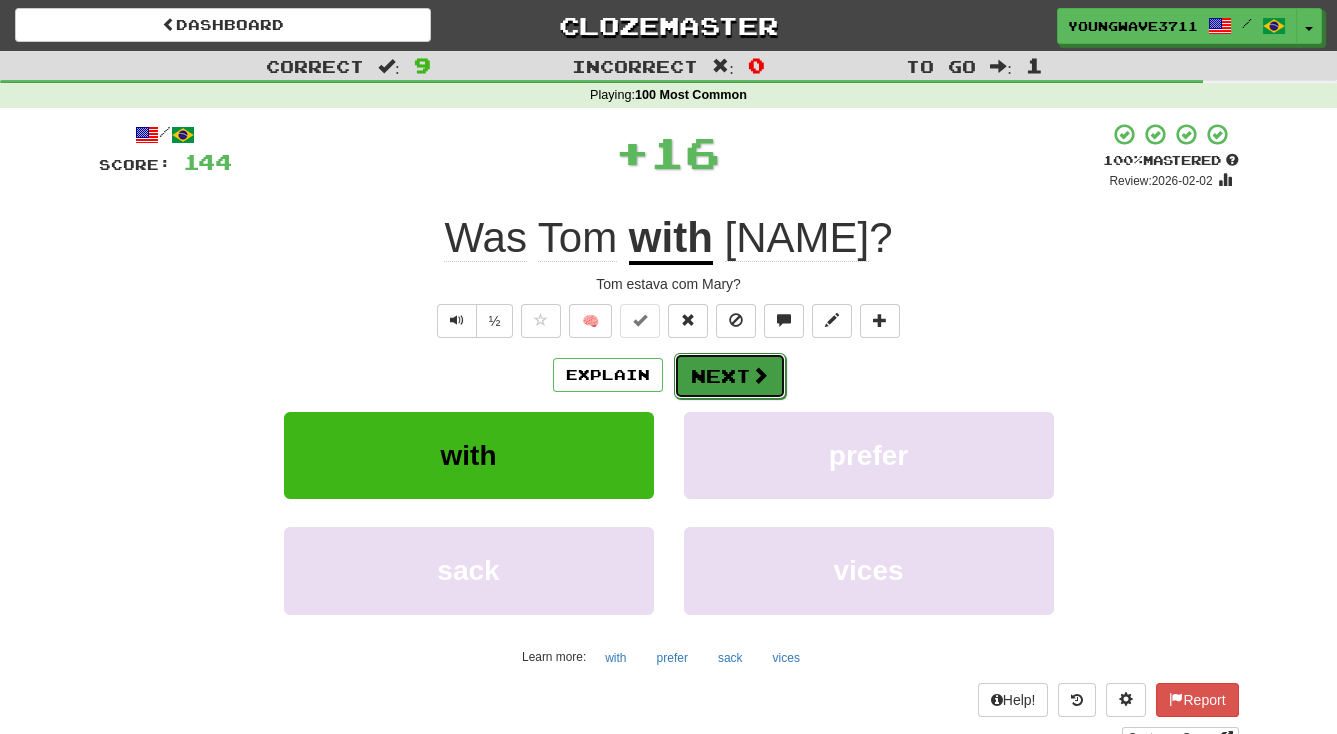 click on "Next" at bounding box center [730, 376] 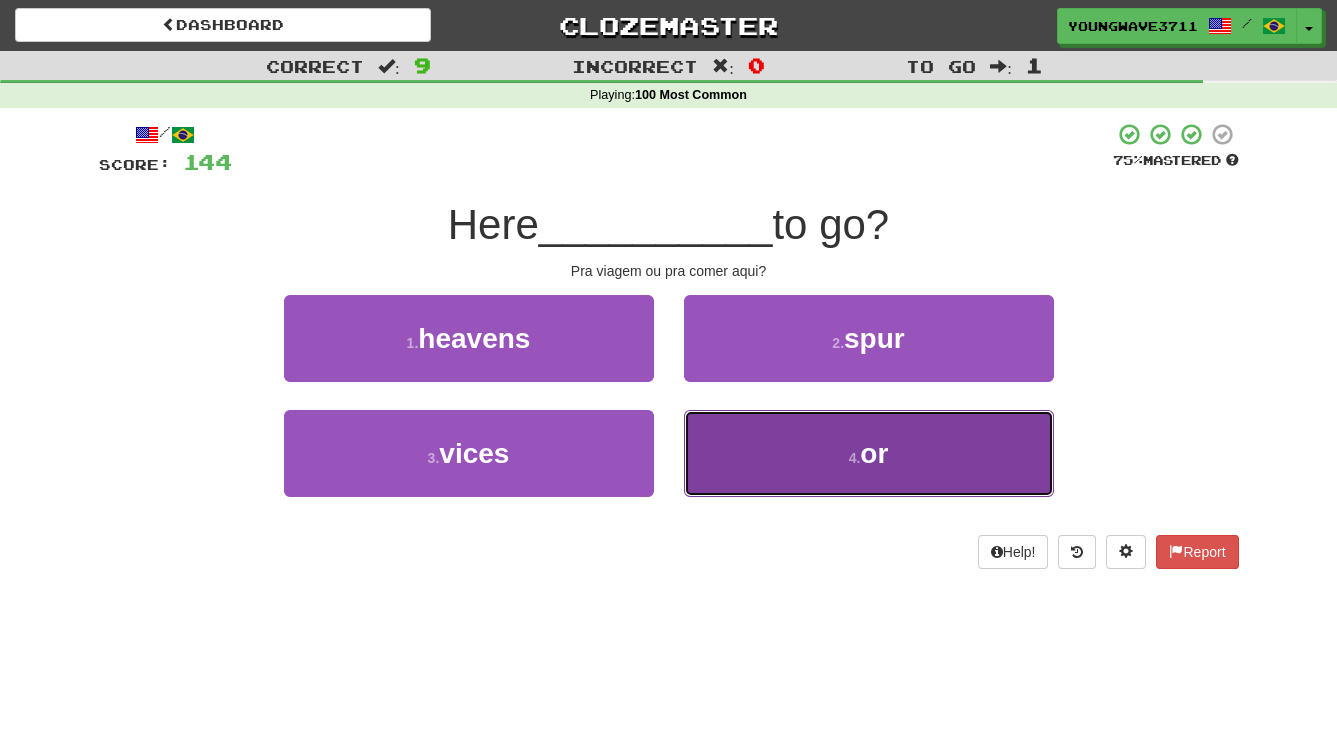click on "4 .  or" at bounding box center [869, 453] 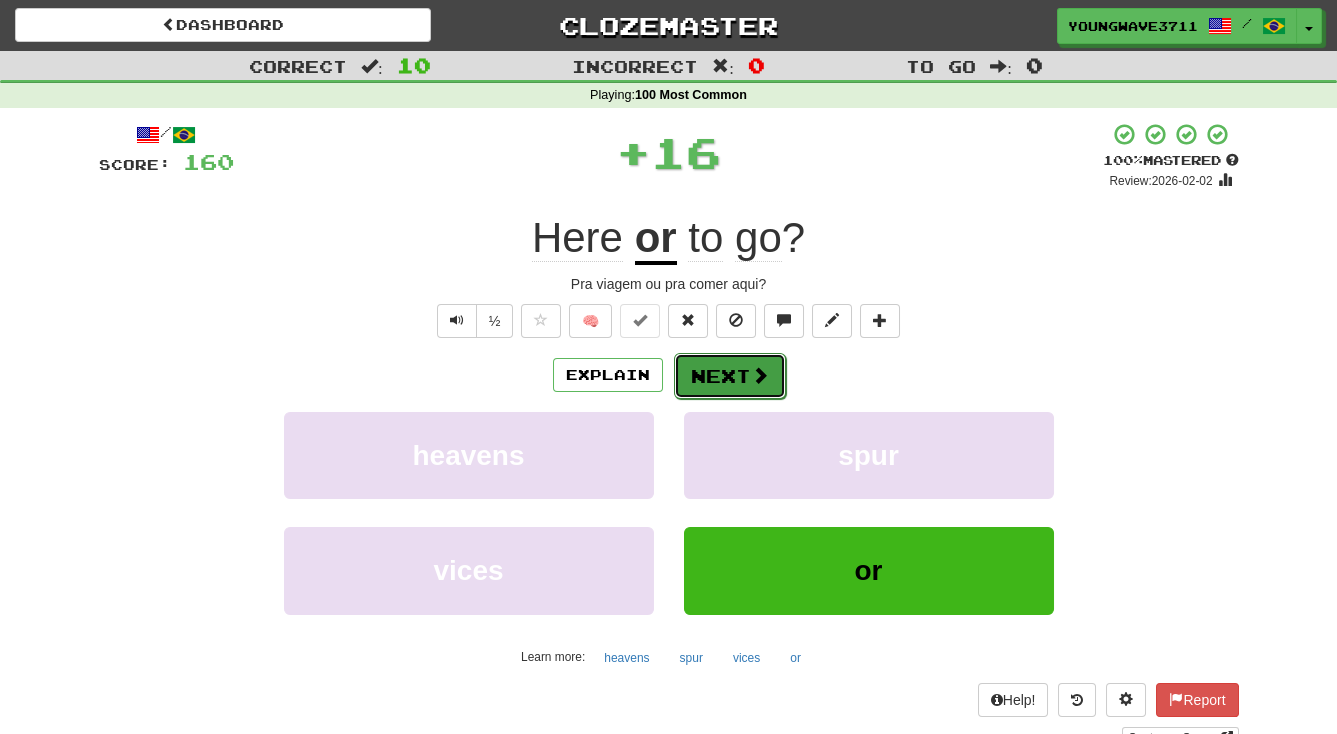 click on "Next" at bounding box center [730, 376] 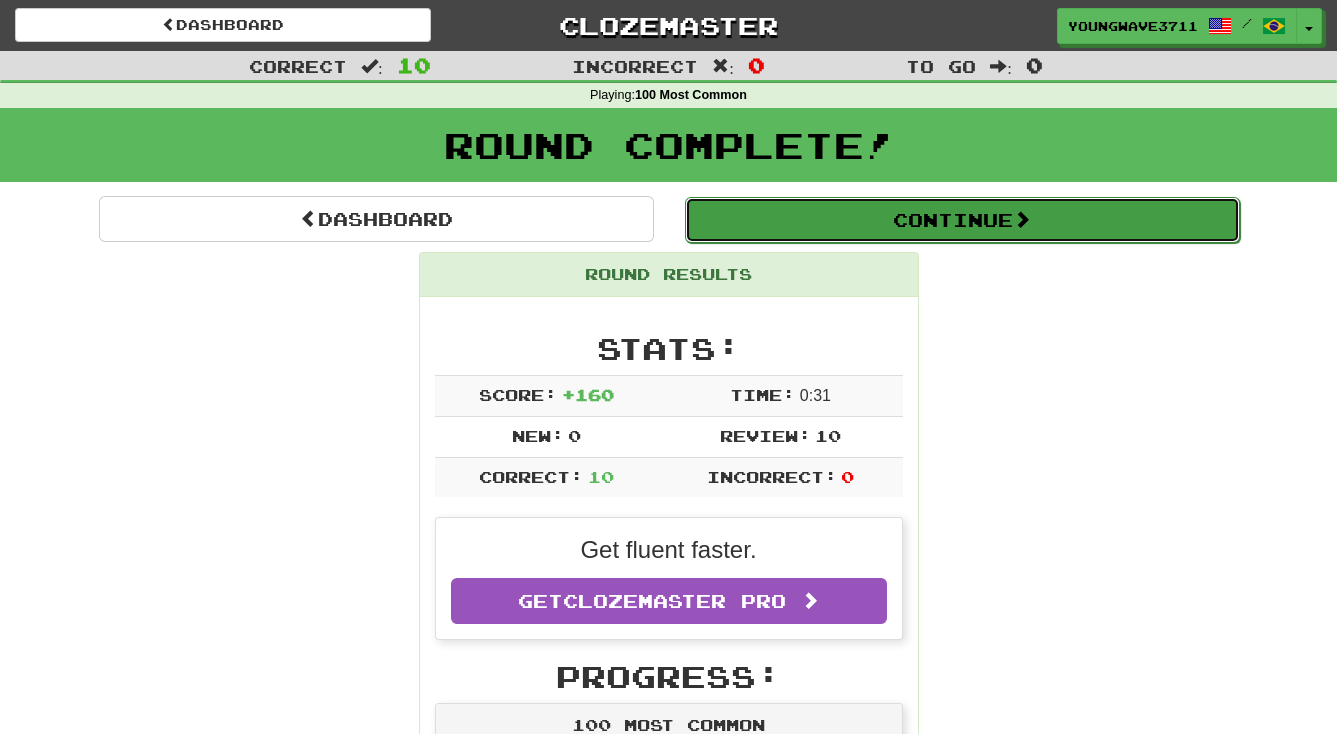 click on "Continue" at bounding box center [962, 220] 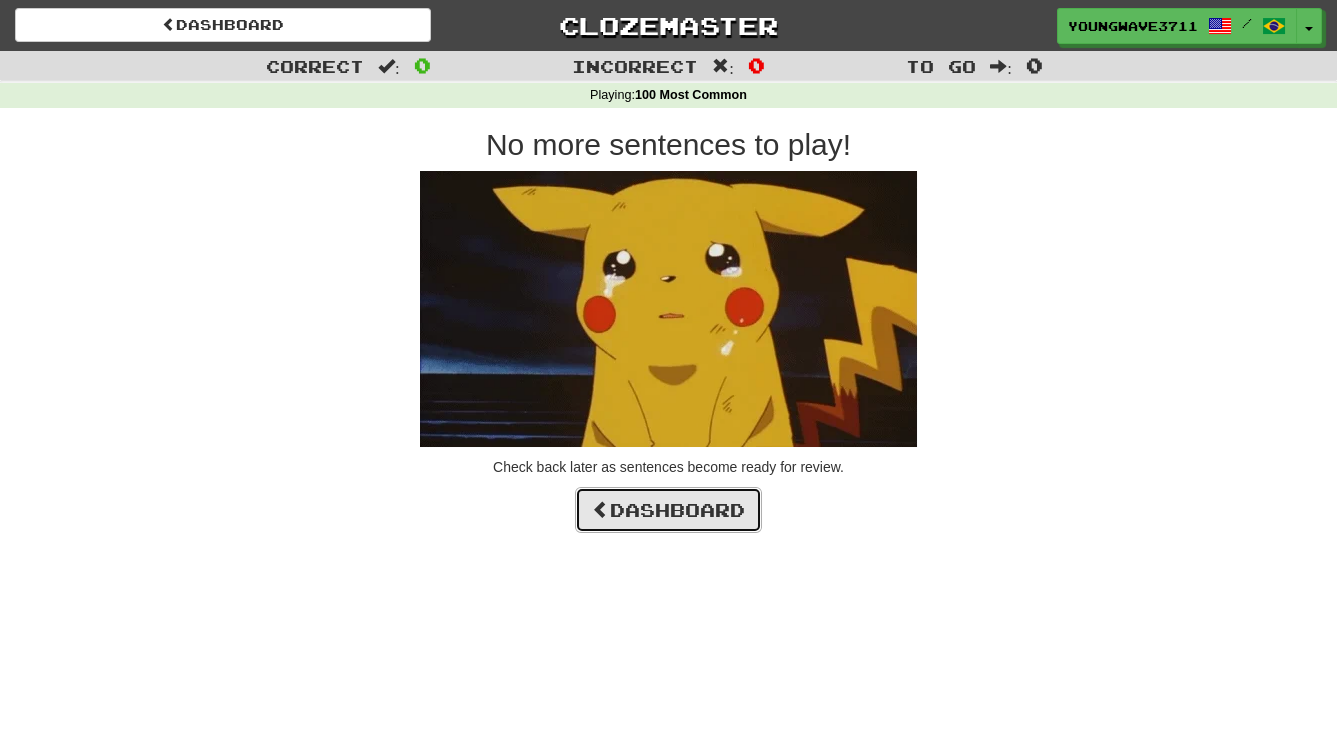 click on "Dashboard" at bounding box center (668, 510) 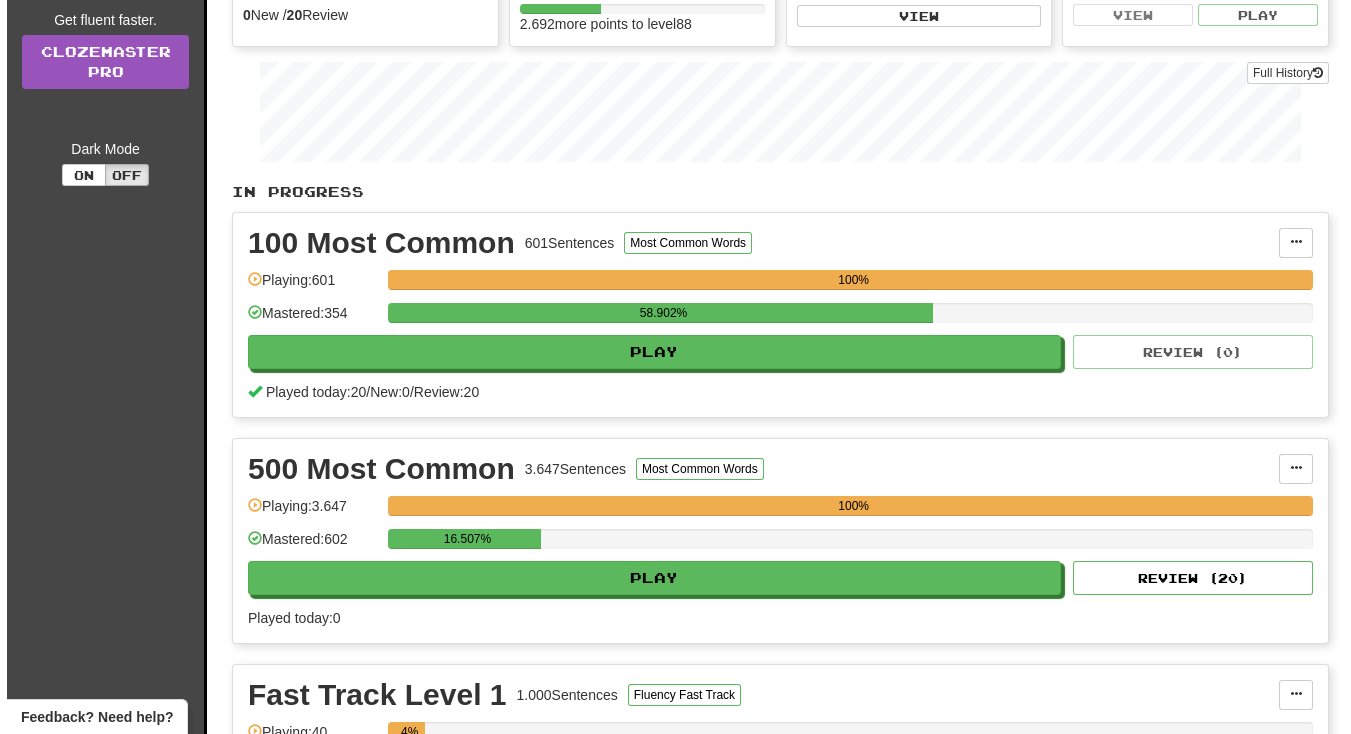 scroll, scrollTop: 272, scrollLeft: 0, axis: vertical 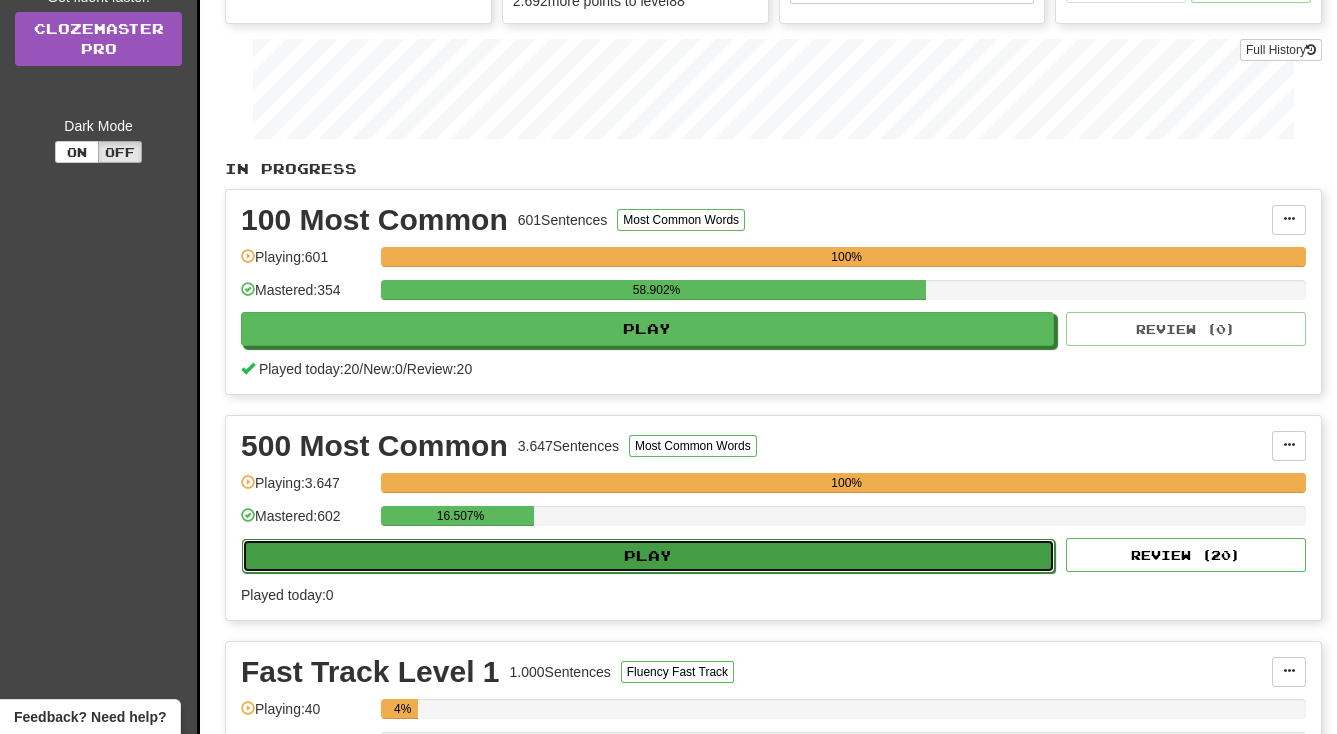 click on "Play" at bounding box center [648, 556] 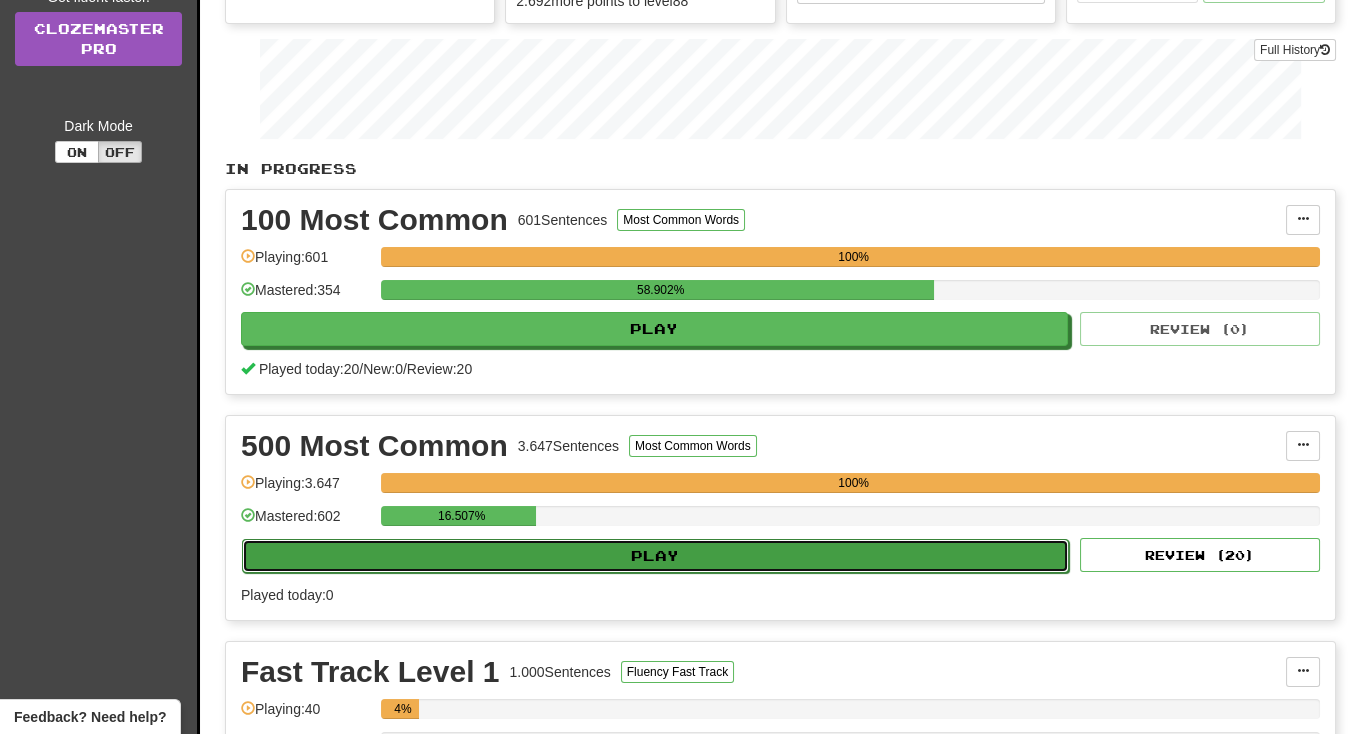 select on "**" 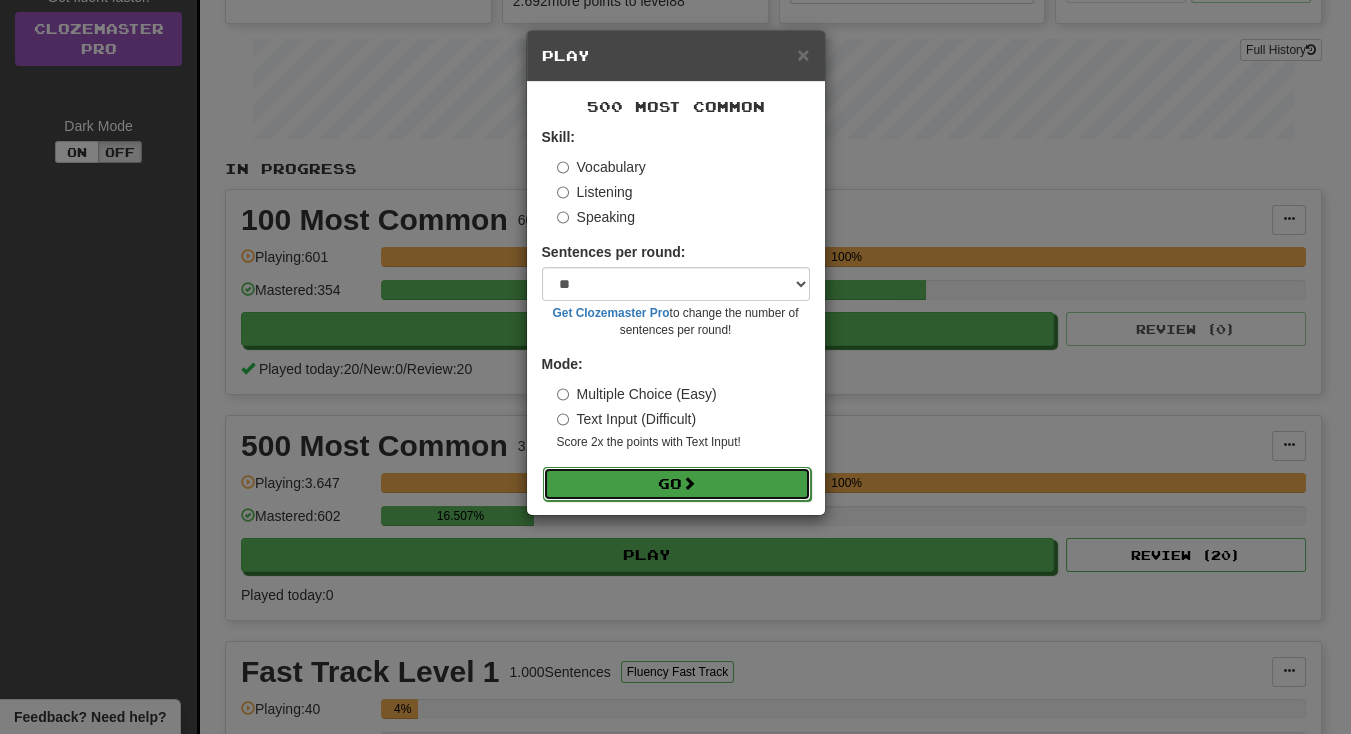 click on "Go" at bounding box center [677, 484] 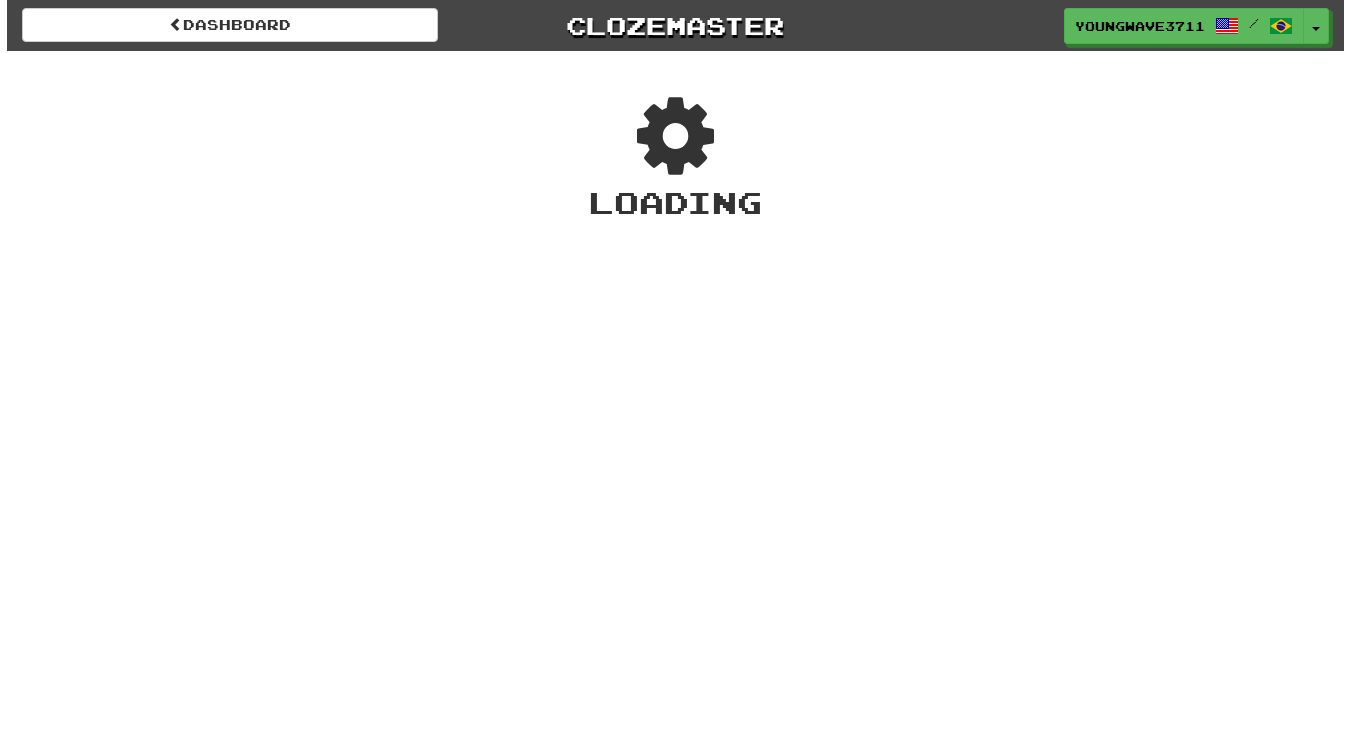 scroll, scrollTop: 0, scrollLeft: 0, axis: both 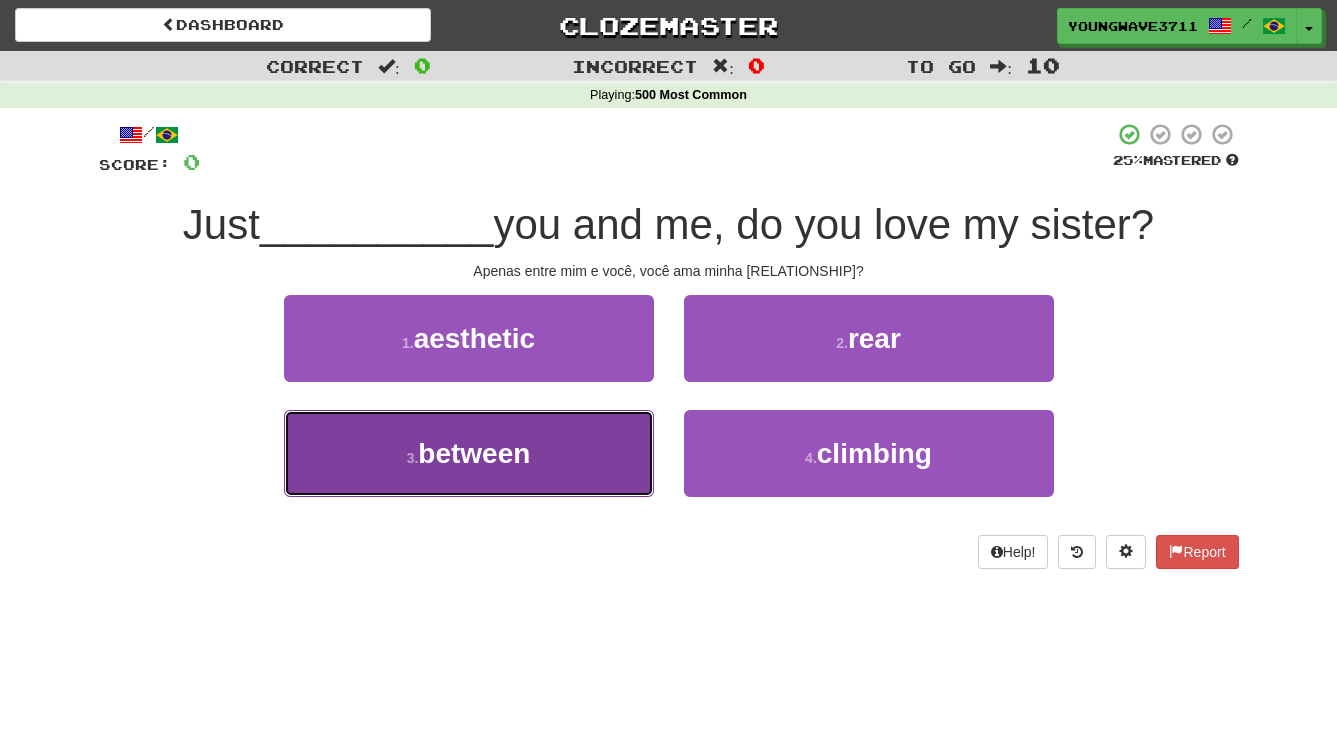 click on "3 .  between" at bounding box center (469, 453) 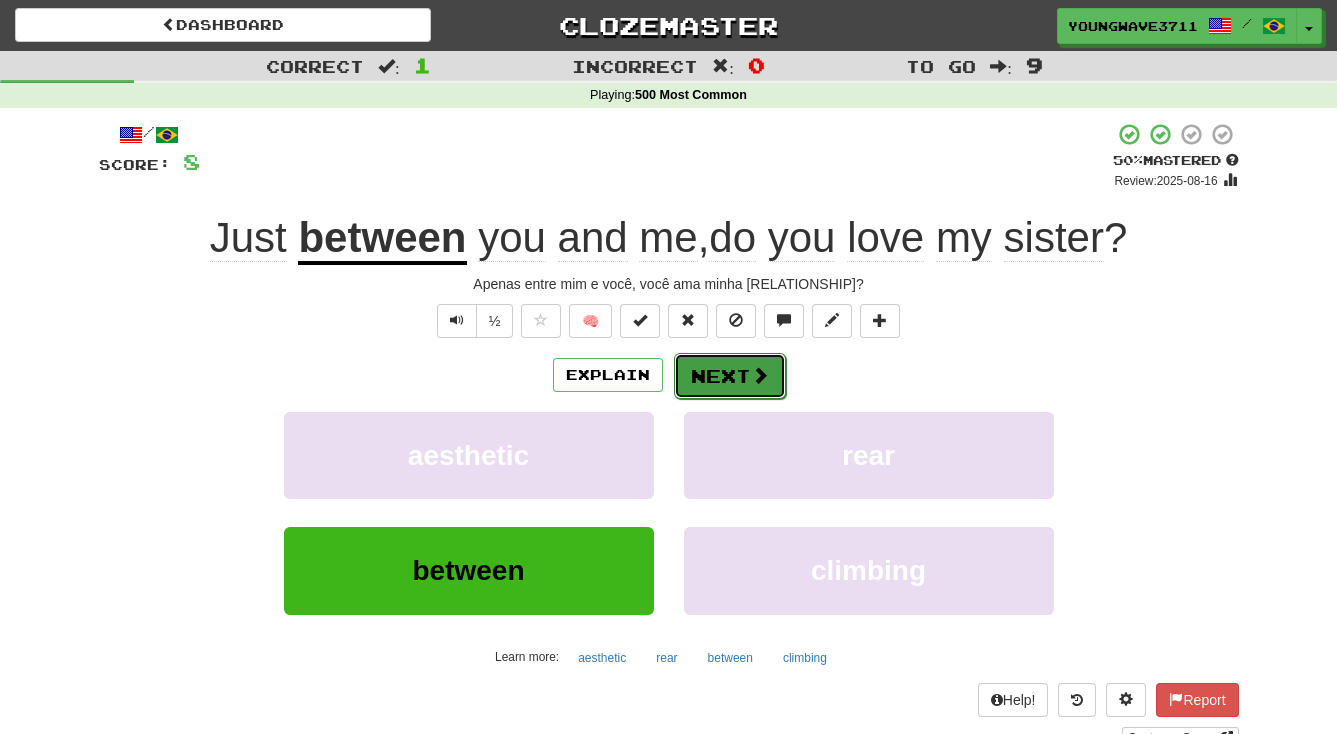 click on "Next" at bounding box center (730, 376) 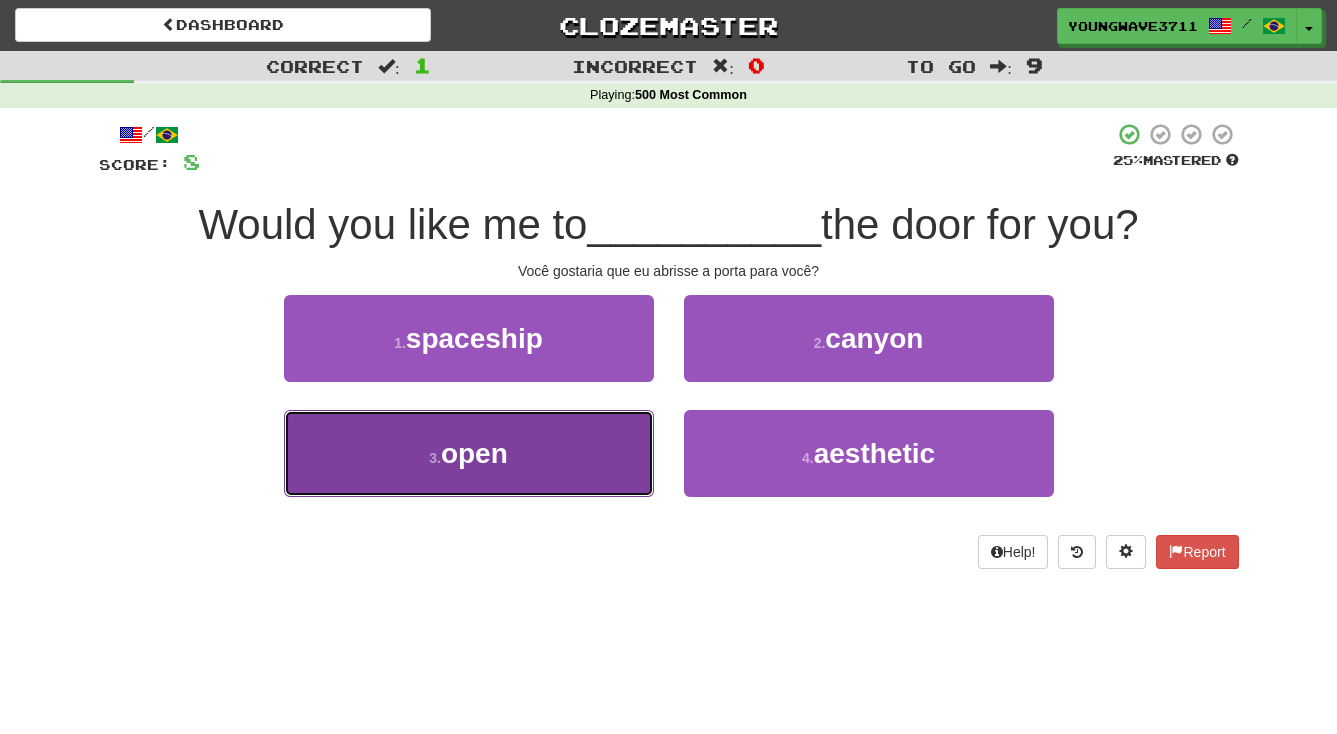 click on "3 .  open" at bounding box center (469, 453) 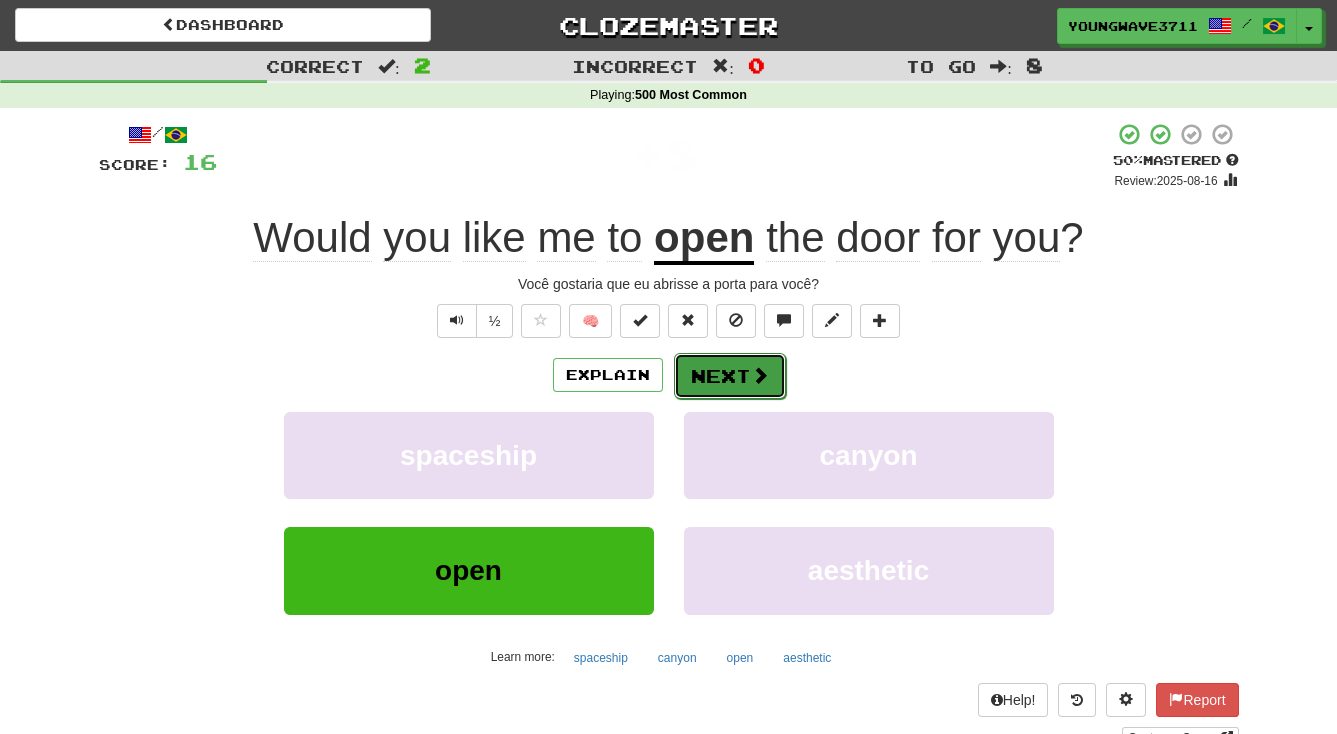 click on "Next" at bounding box center (730, 376) 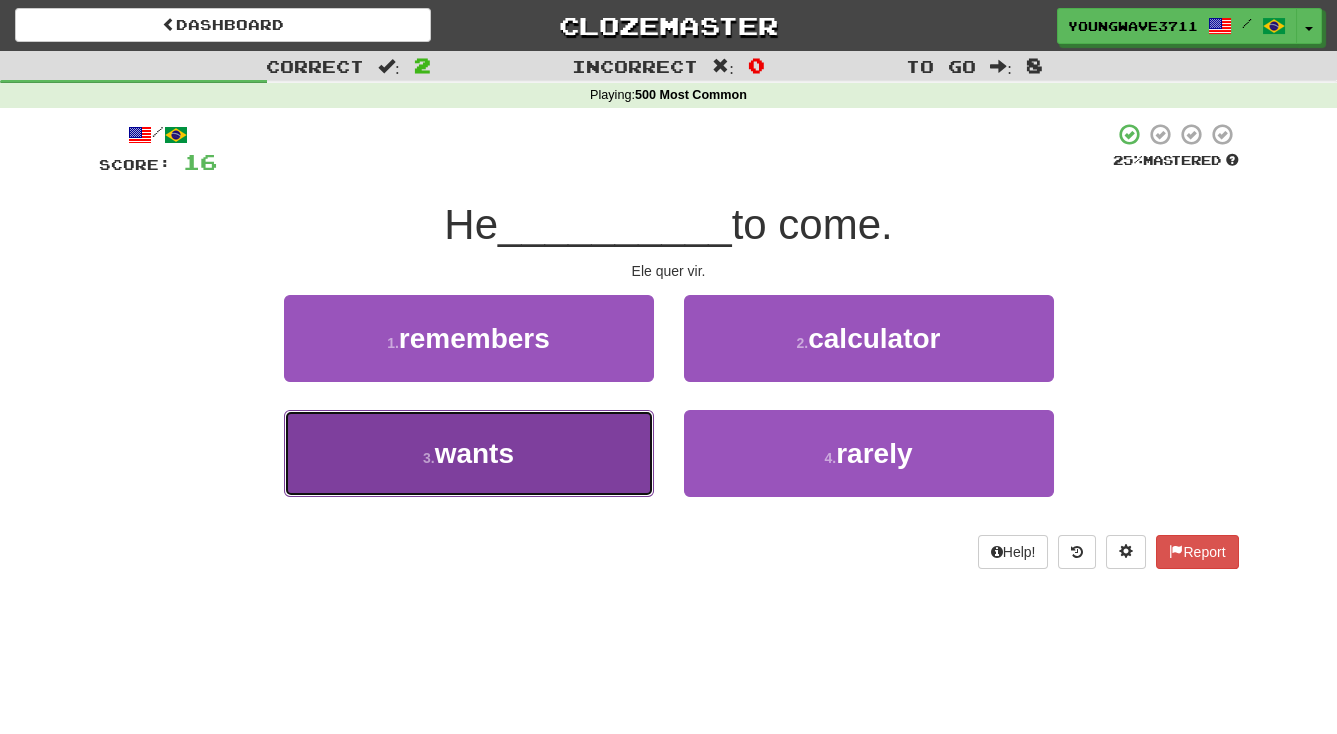 click on "3 .  wants" at bounding box center [469, 453] 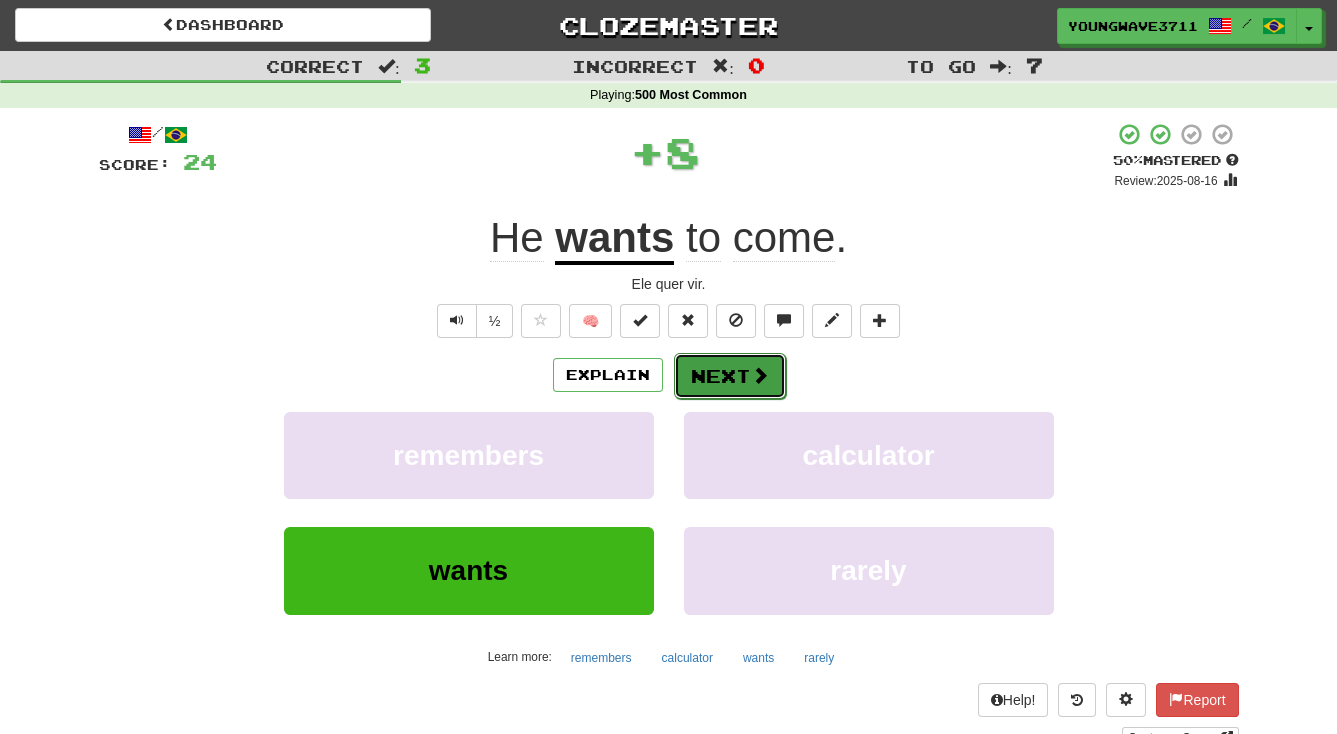 click on "Next" at bounding box center (730, 376) 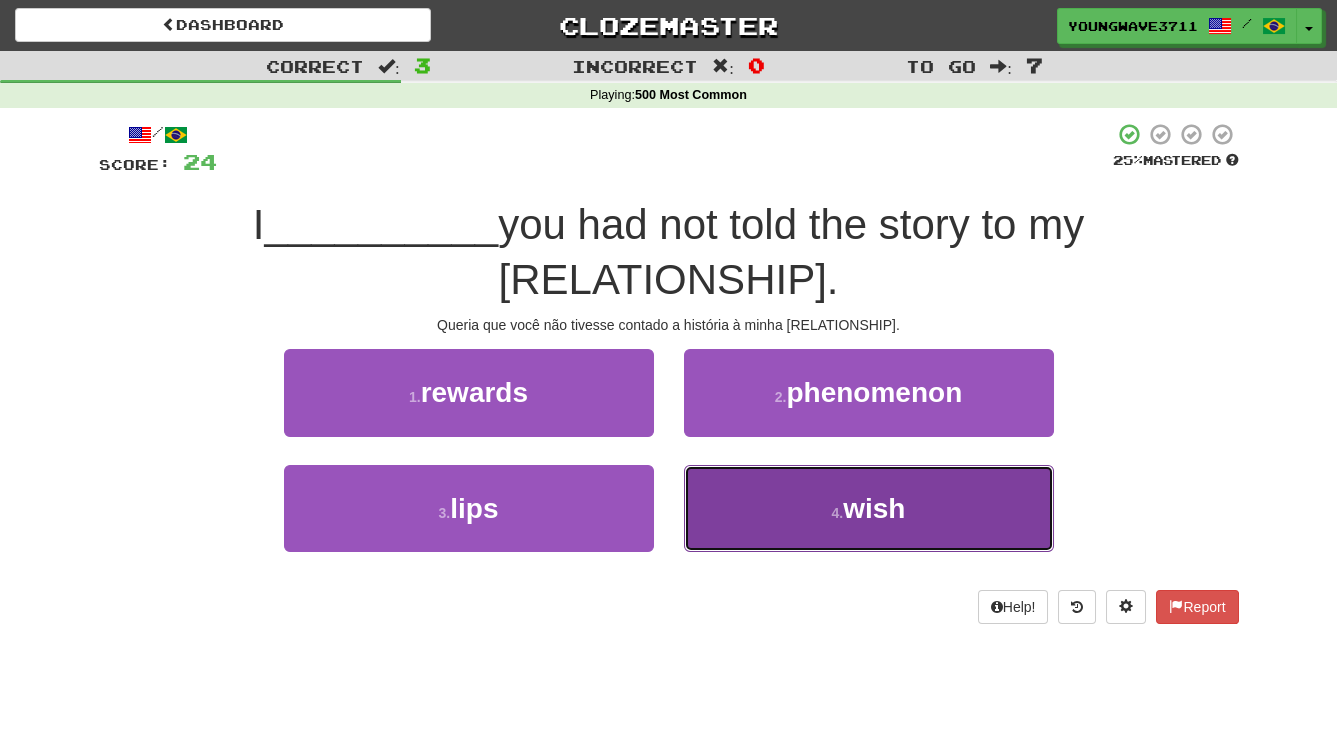 click on "4 .  wish" at bounding box center [869, 508] 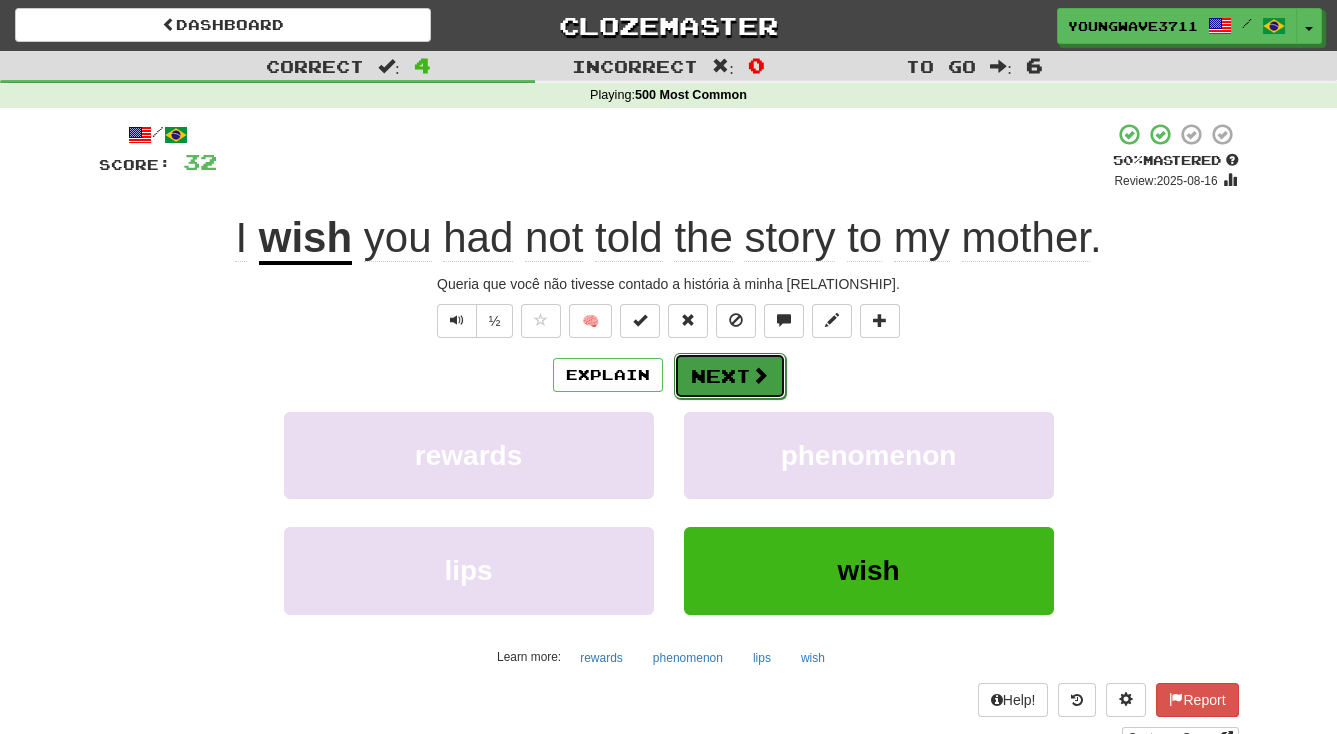 click on "Next" at bounding box center (730, 376) 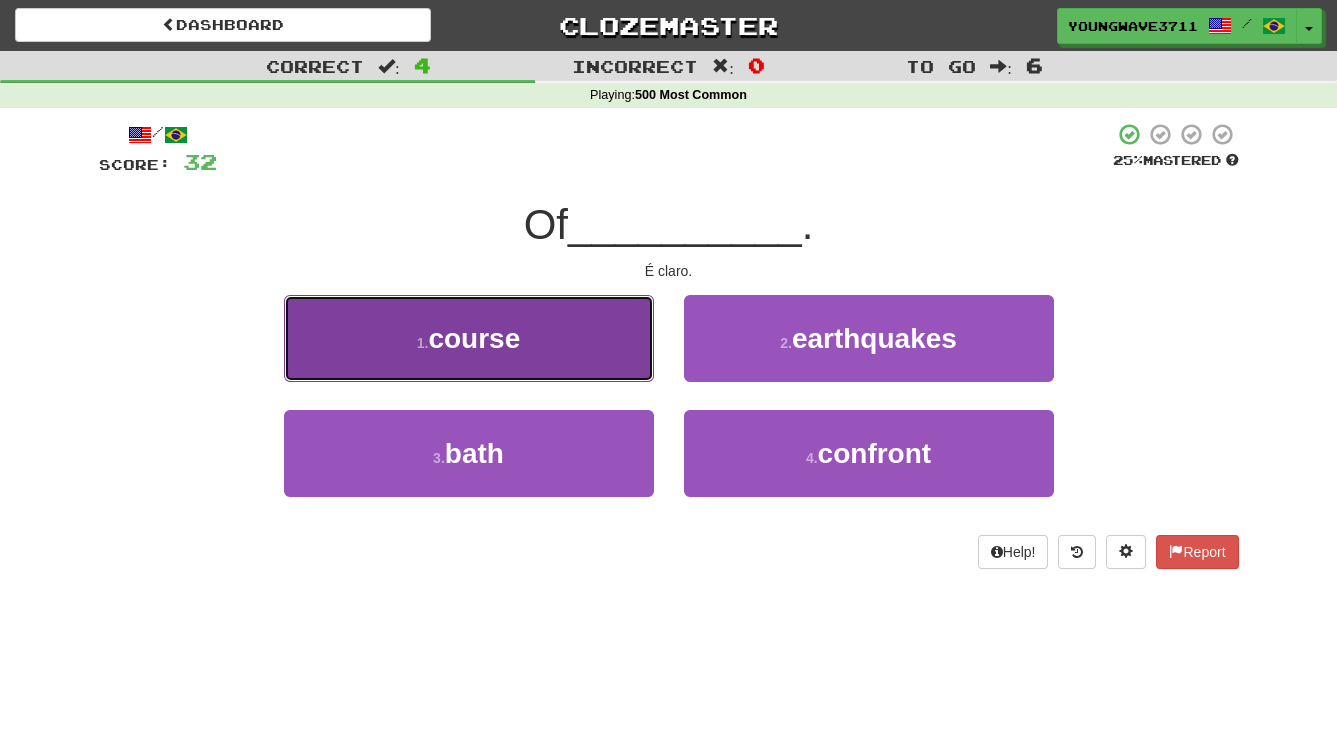 click on "1 .  course" at bounding box center (469, 338) 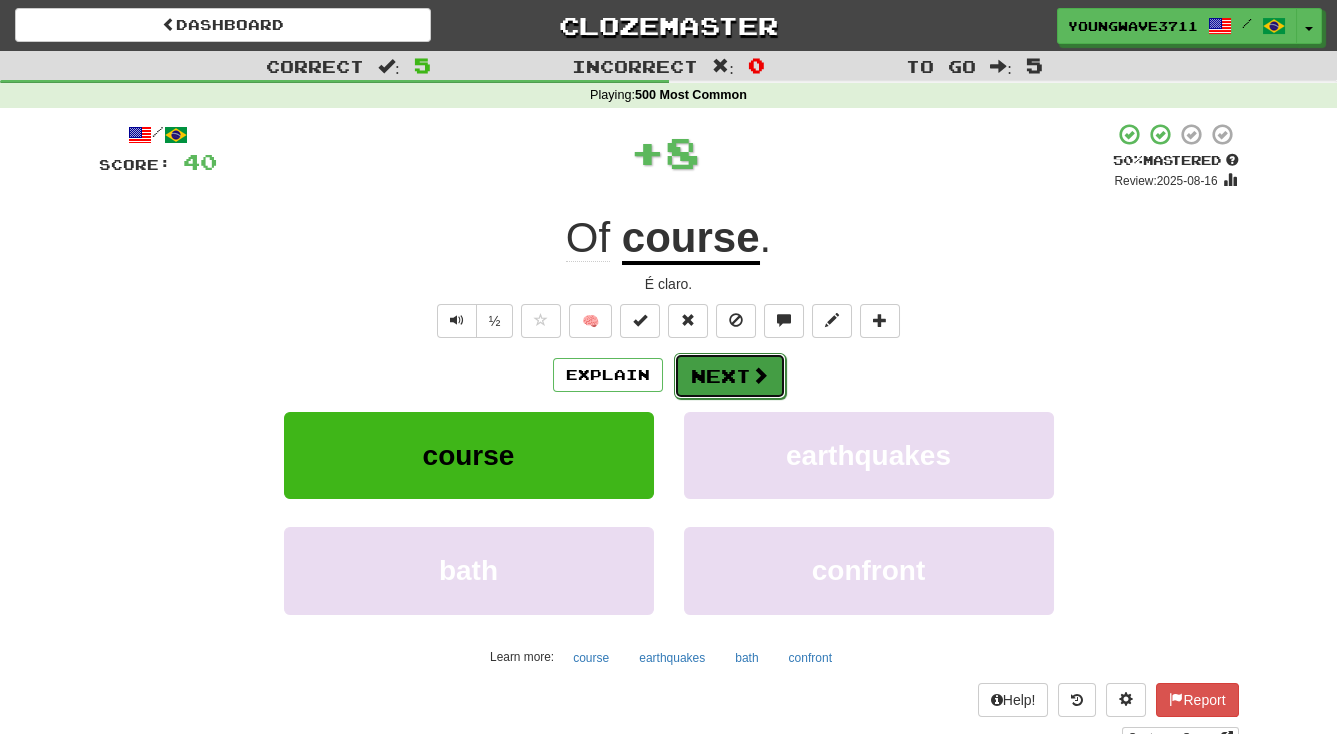 click on "Next" at bounding box center (730, 376) 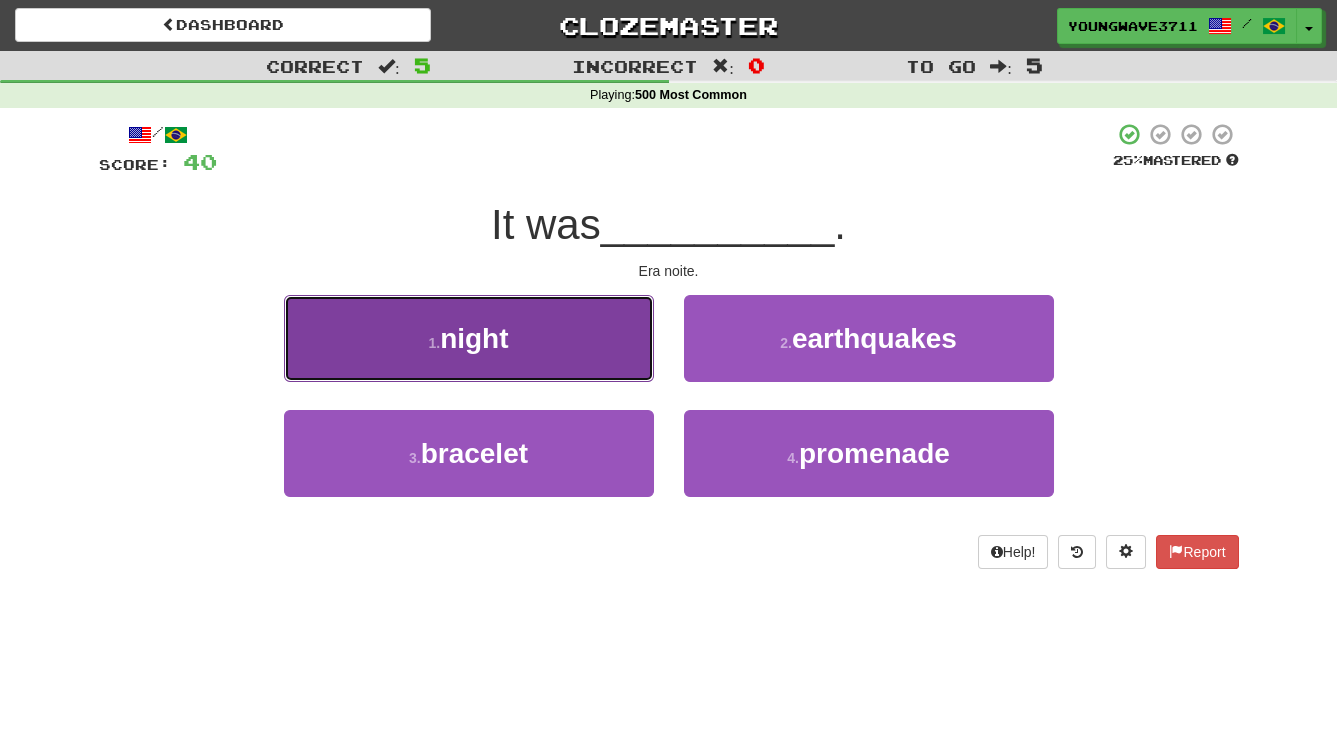click on "1 .  night" at bounding box center (469, 338) 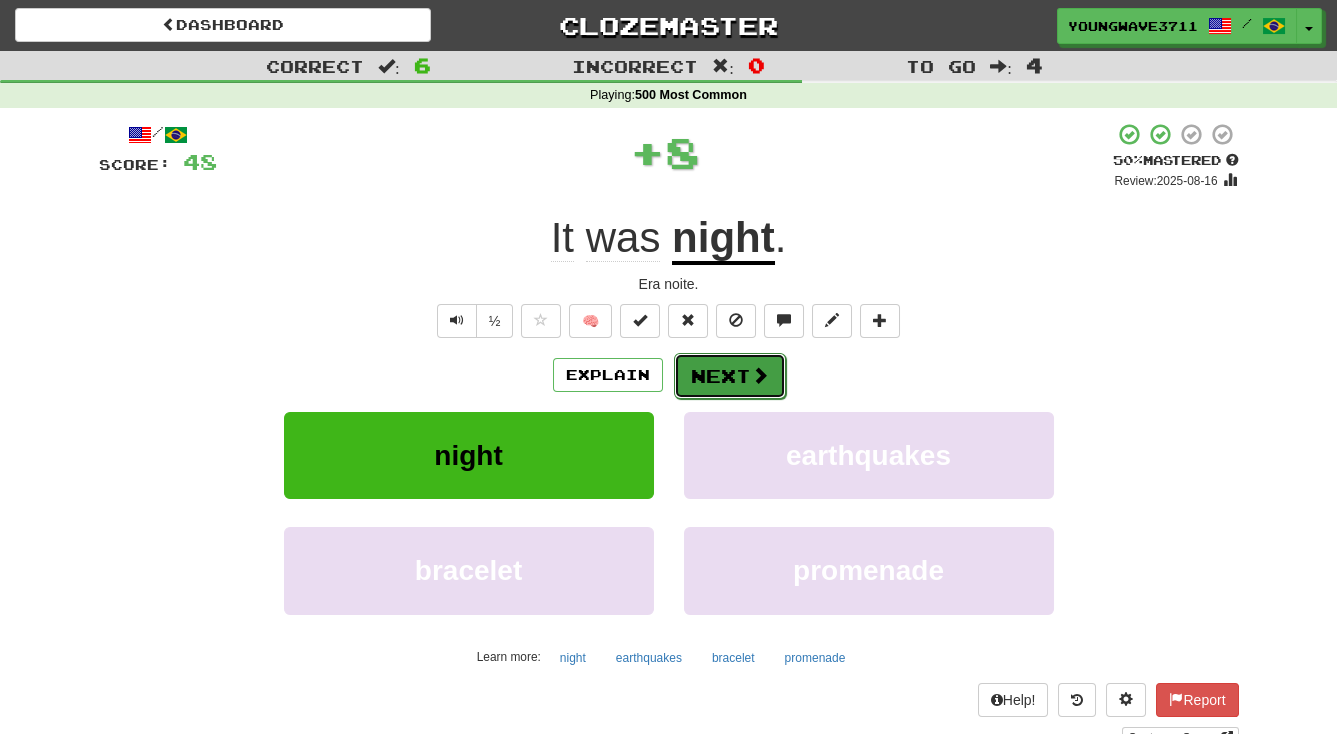 click on "Next" at bounding box center [730, 376] 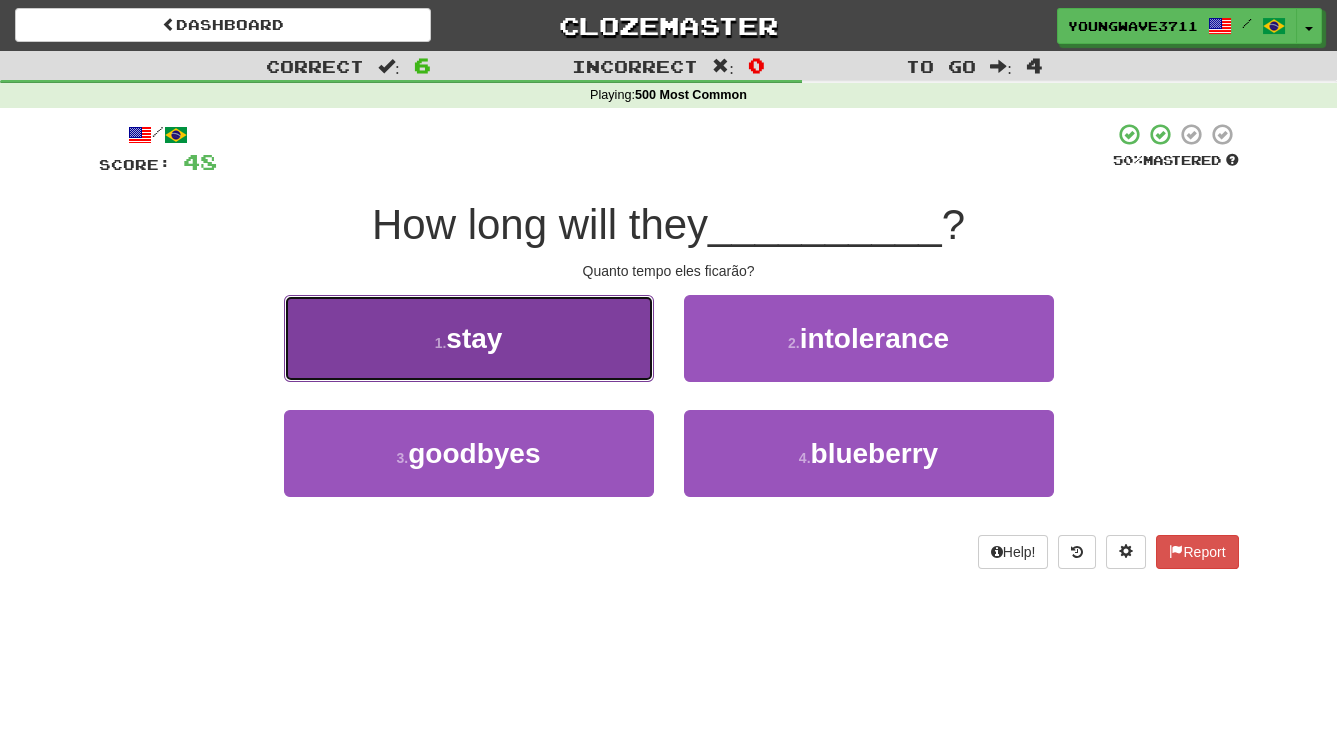 click on "1 .  stay" at bounding box center [469, 338] 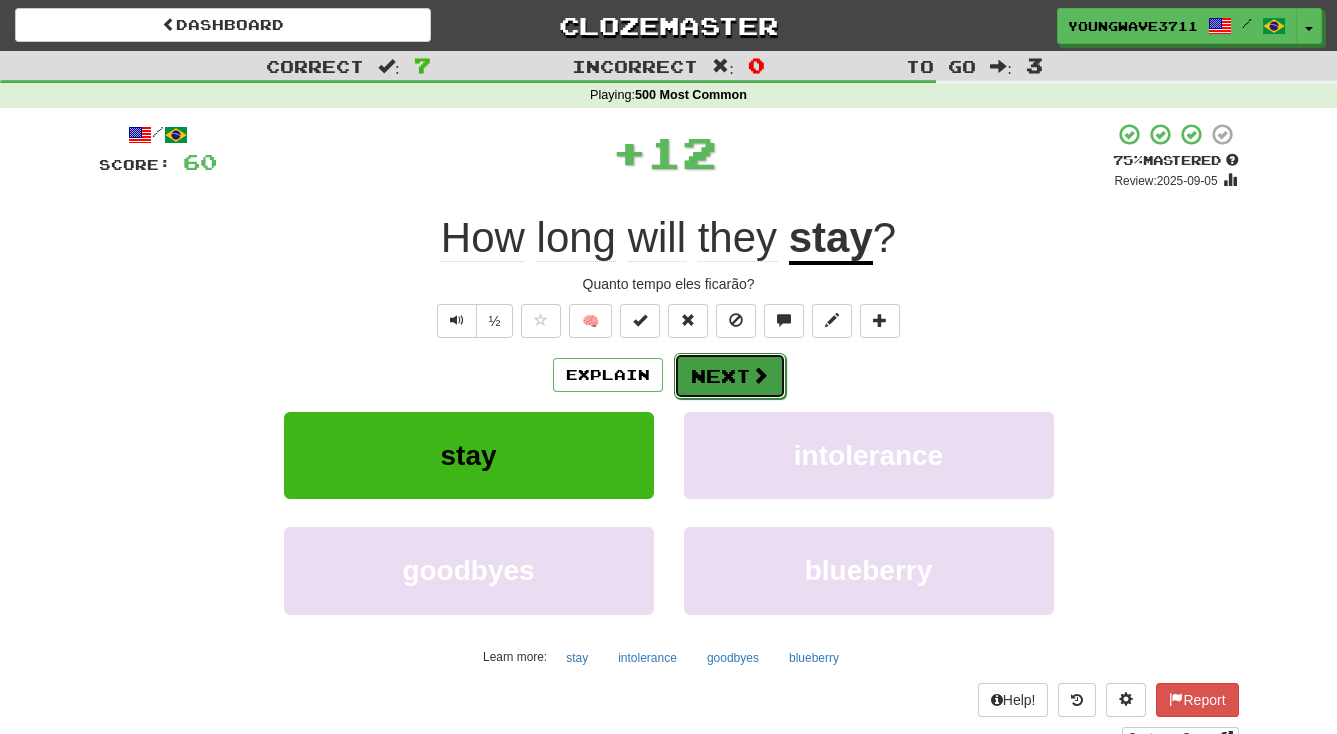 click on "Next" at bounding box center [730, 376] 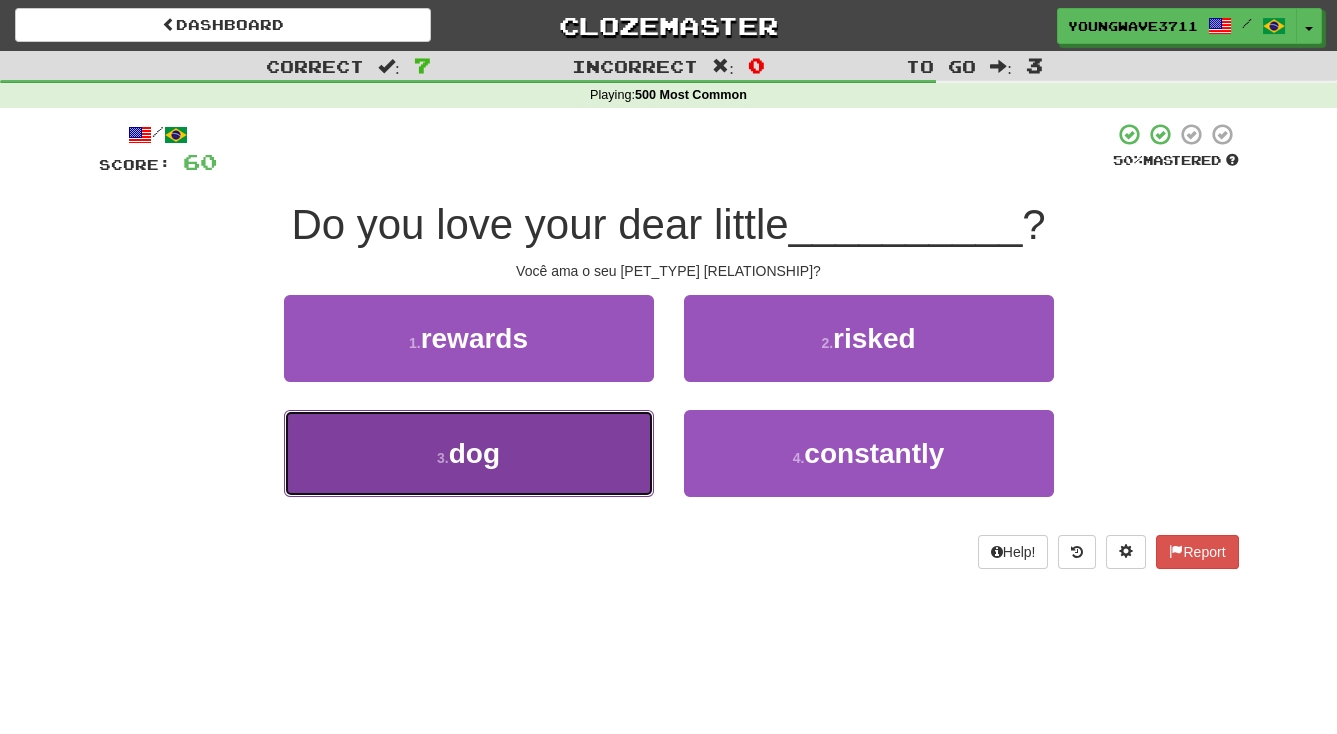 click on "3 .  dog" at bounding box center [469, 453] 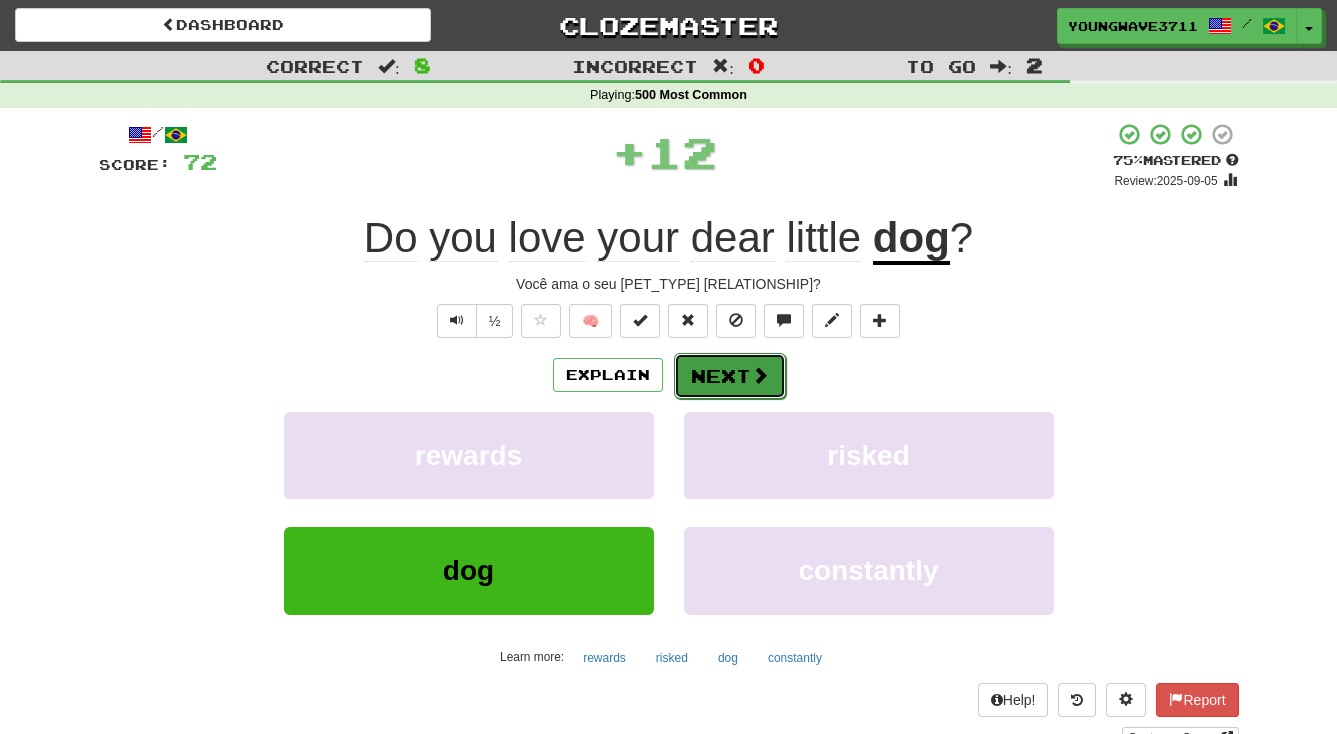 click on "Next" at bounding box center [730, 376] 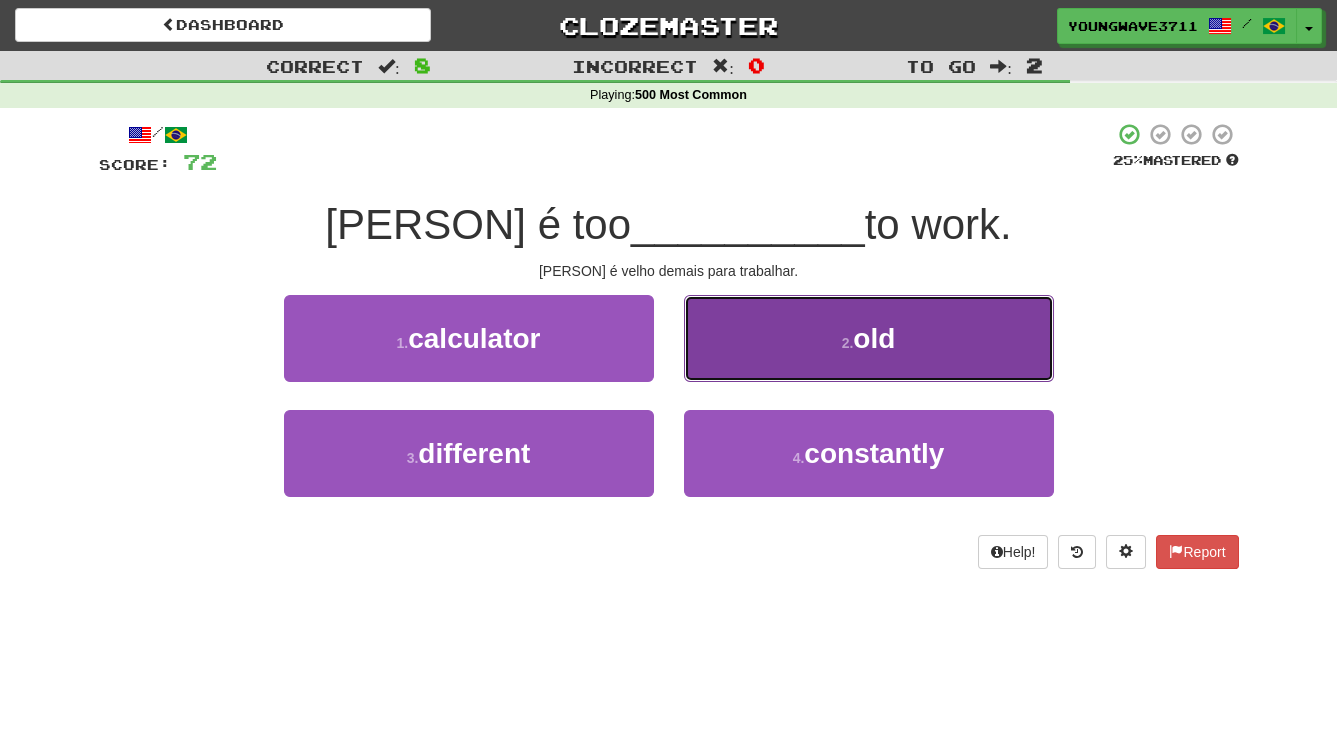 click on "2 .  old" at bounding box center (869, 338) 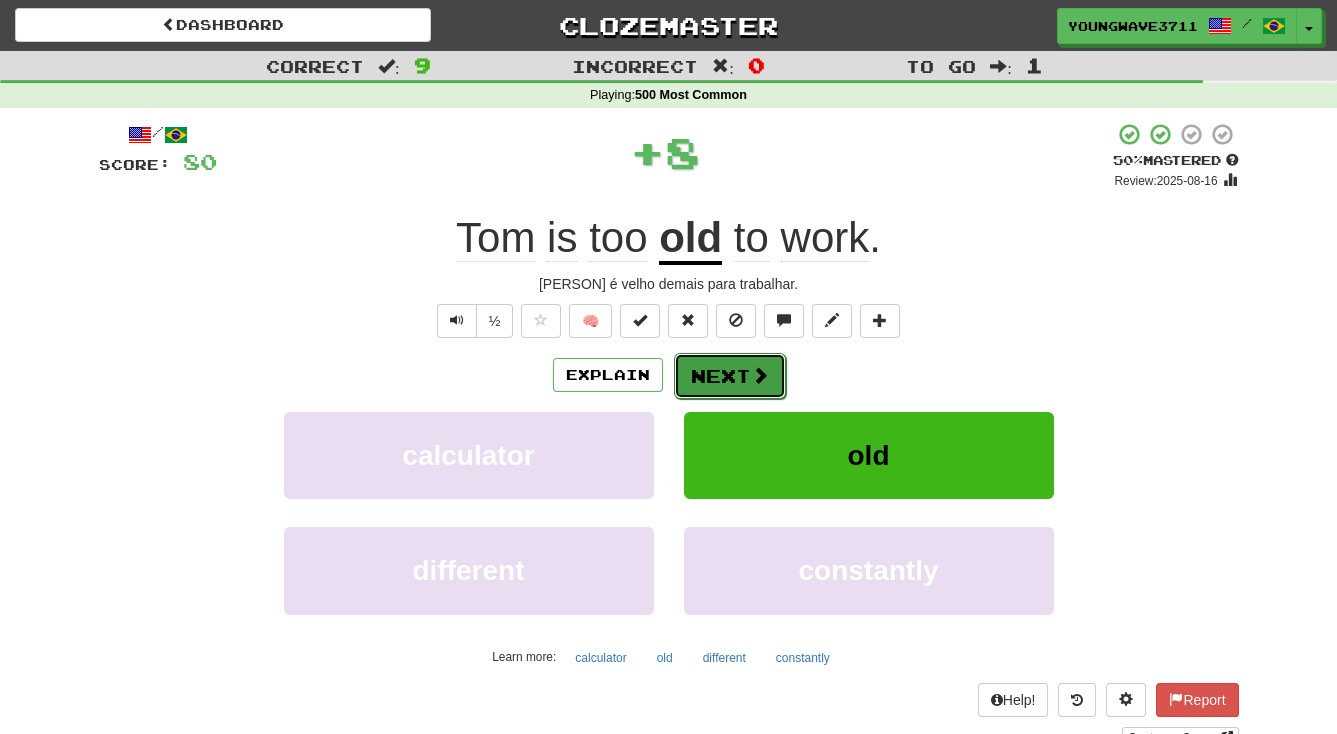 click on "Next" at bounding box center (730, 376) 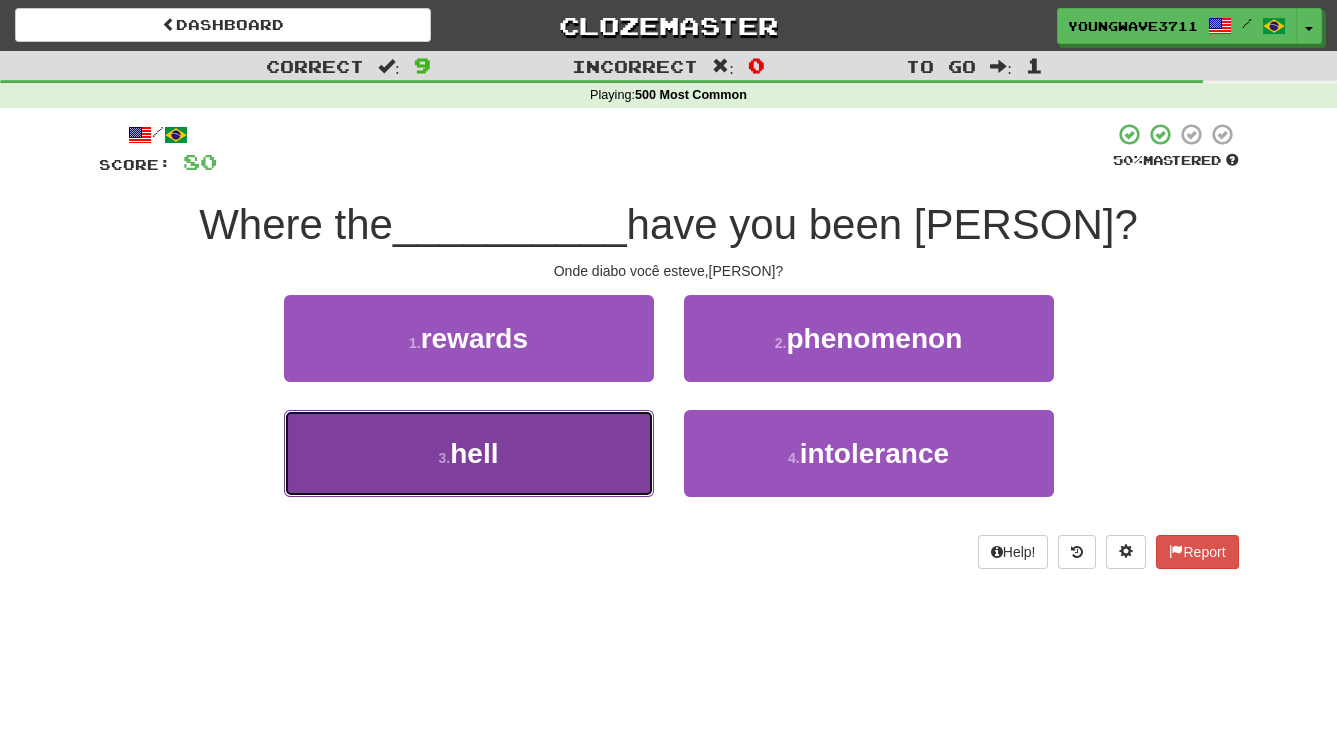 click on "3 .  hell" at bounding box center (469, 453) 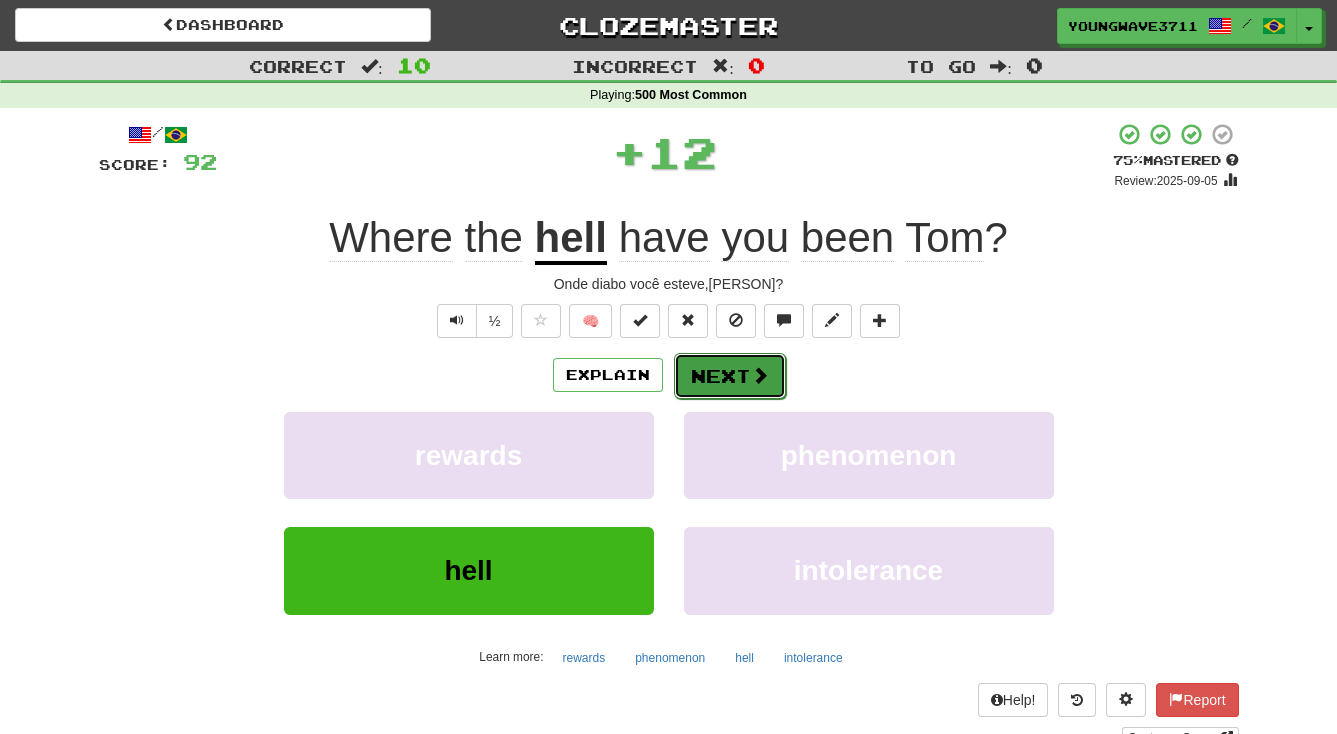 click on "Next" at bounding box center (730, 376) 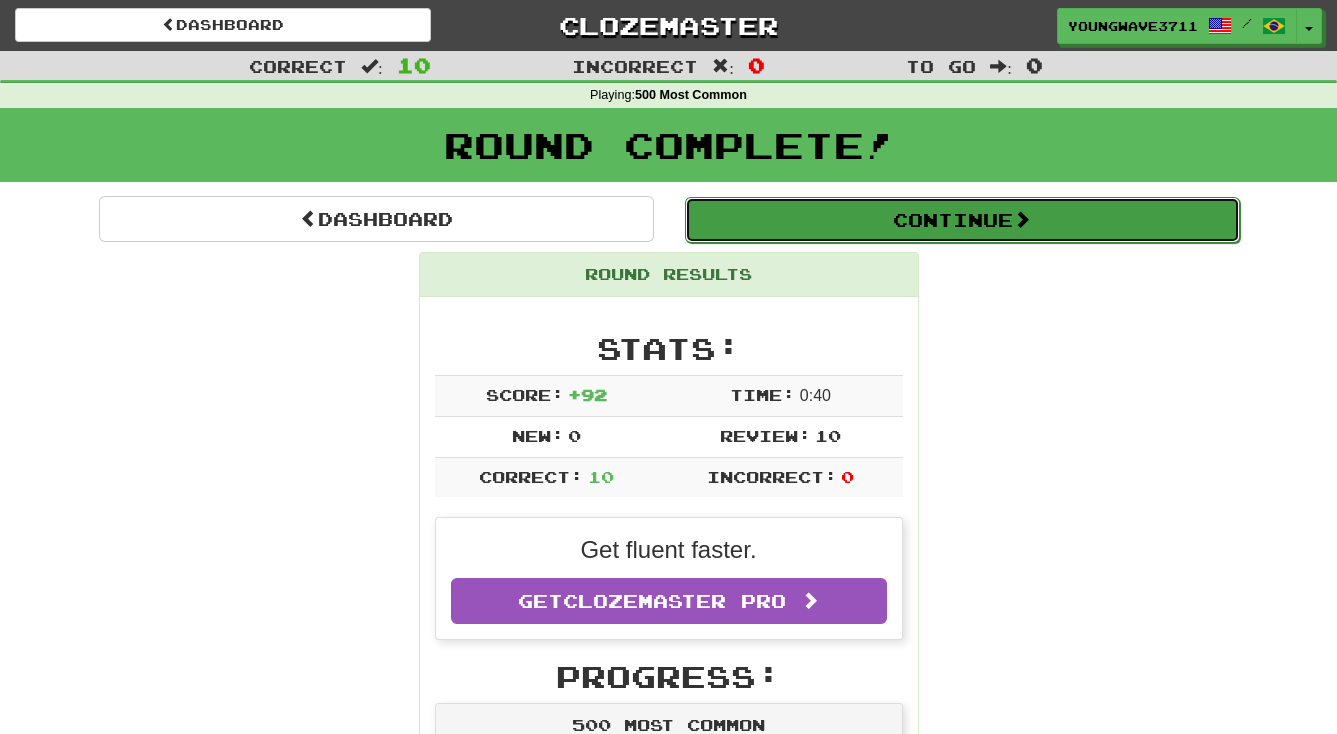 click on "Continue" at bounding box center (962, 220) 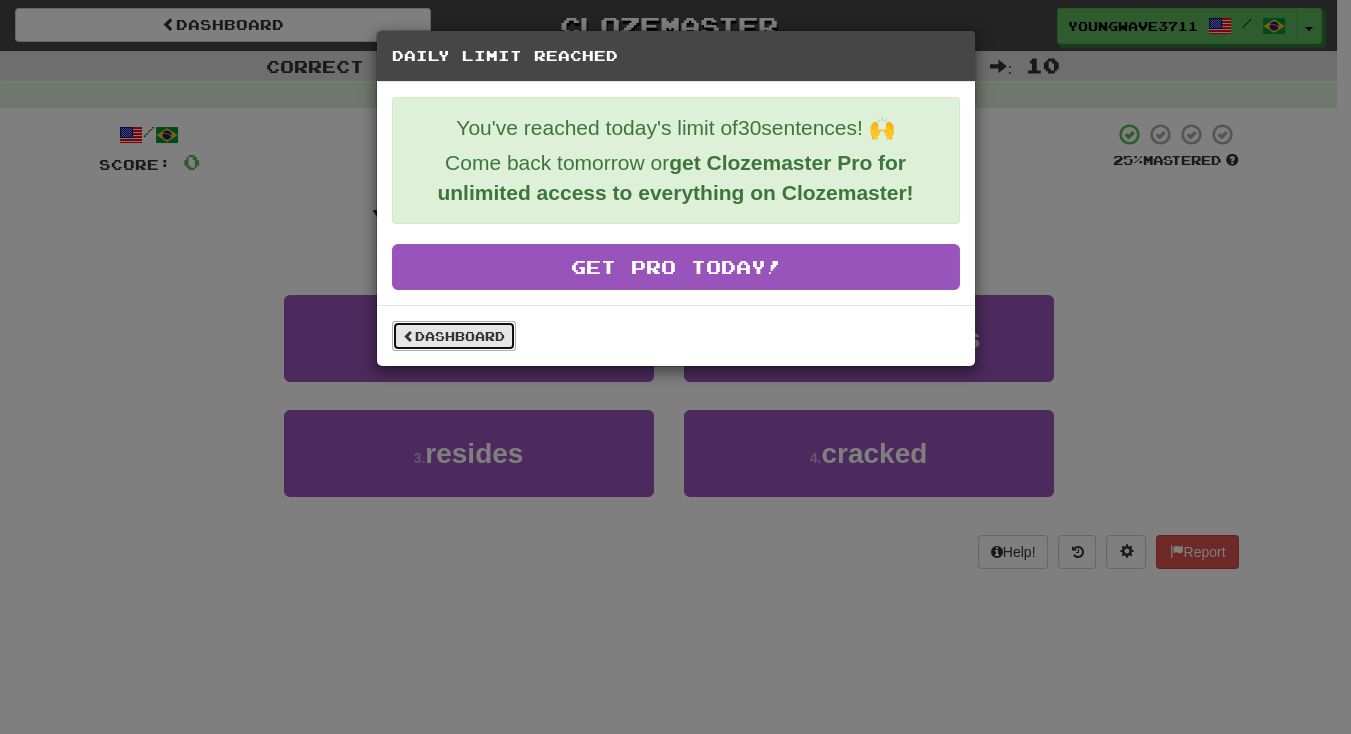 click on "Dashboard" at bounding box center (454, 336) 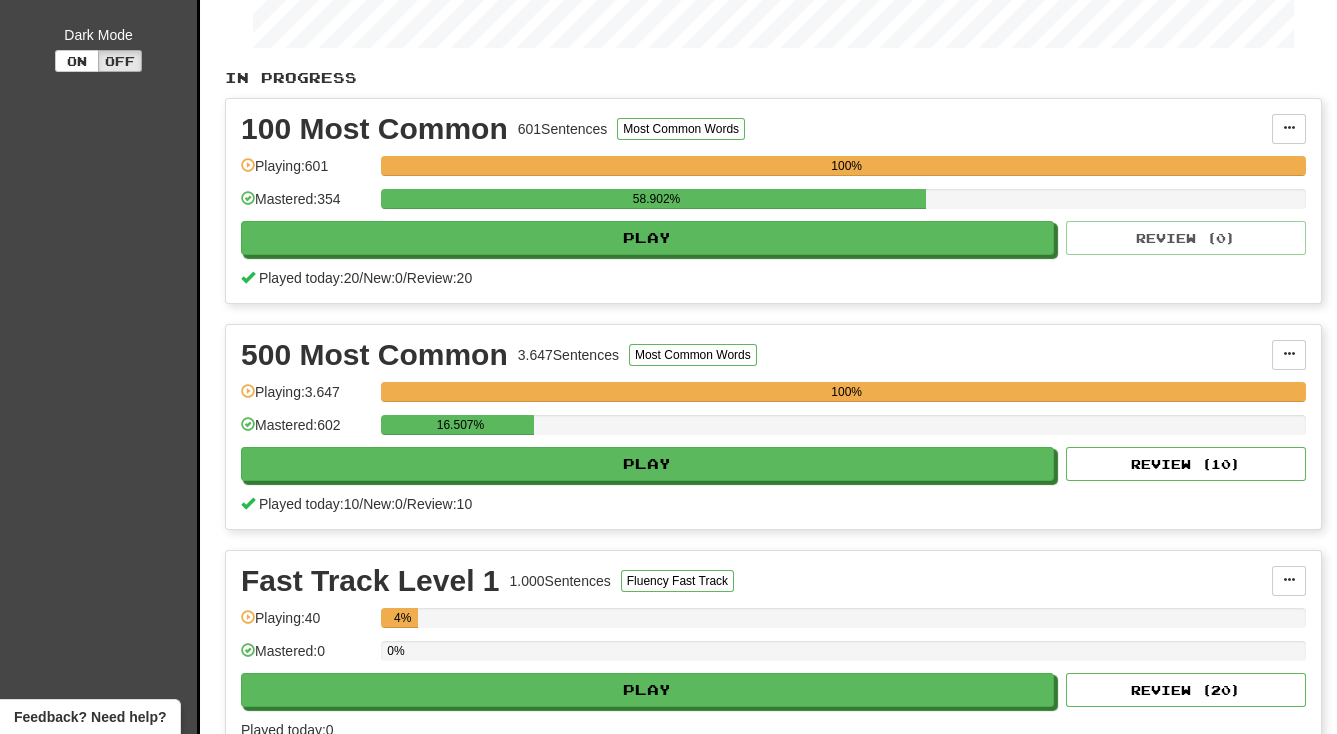 scroll, scrollTop: 454, scrollLeft: 0, axis: vertical 